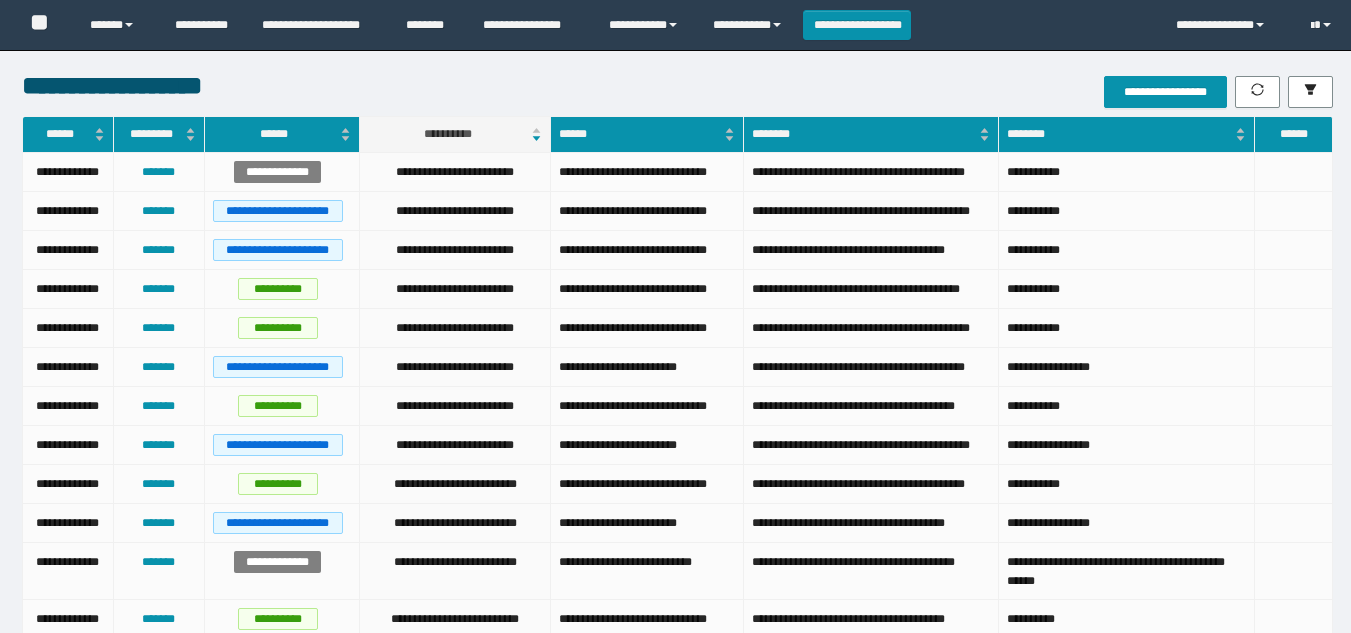 scroll, scrollTop: 0, scrollLeft: 0, axis: both 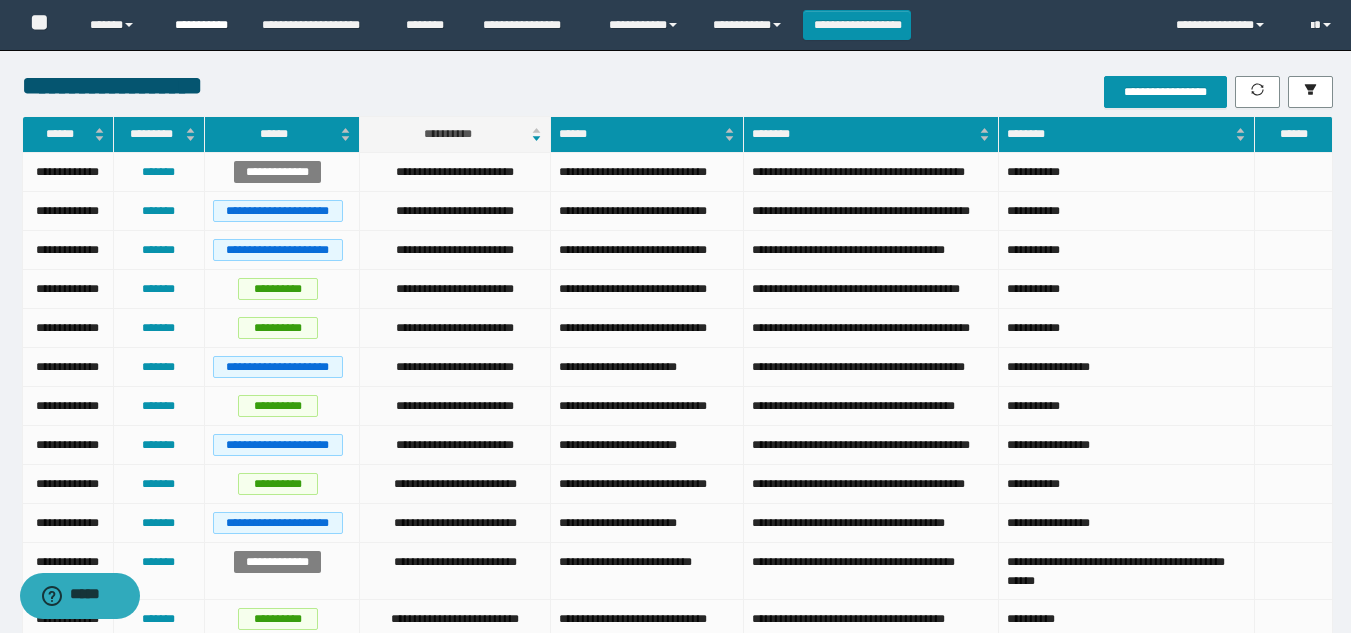 click on "**********" at bounding box center [203, 25] 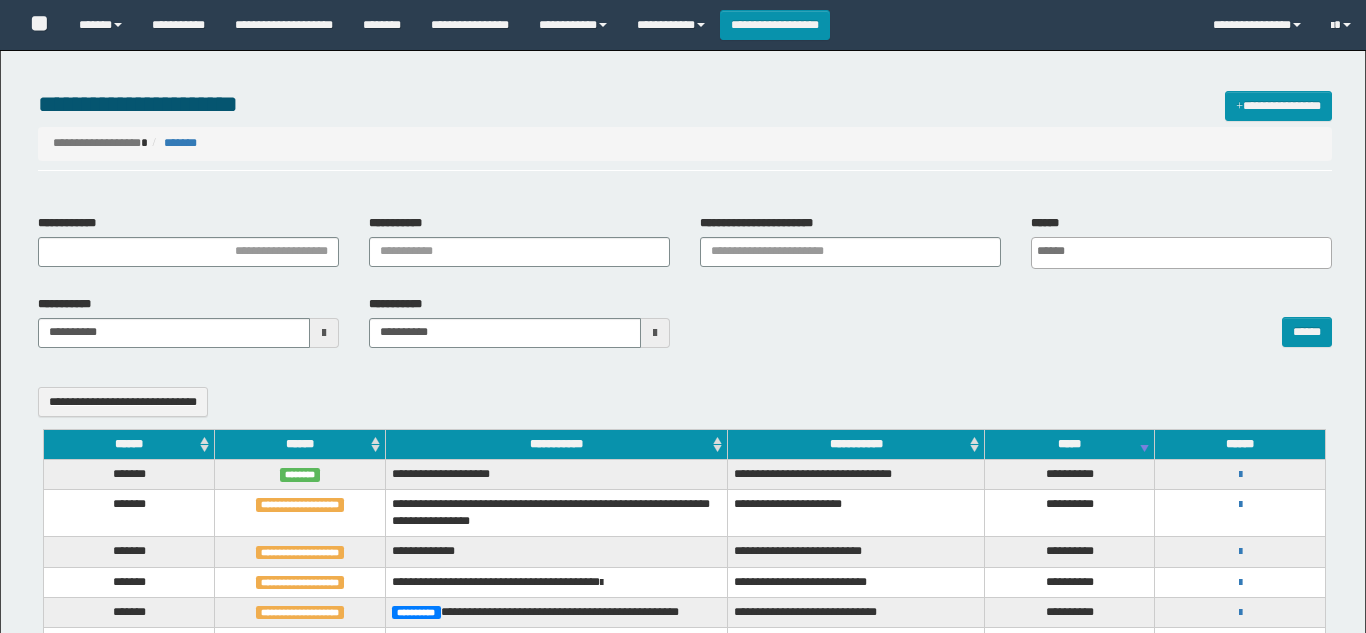 select 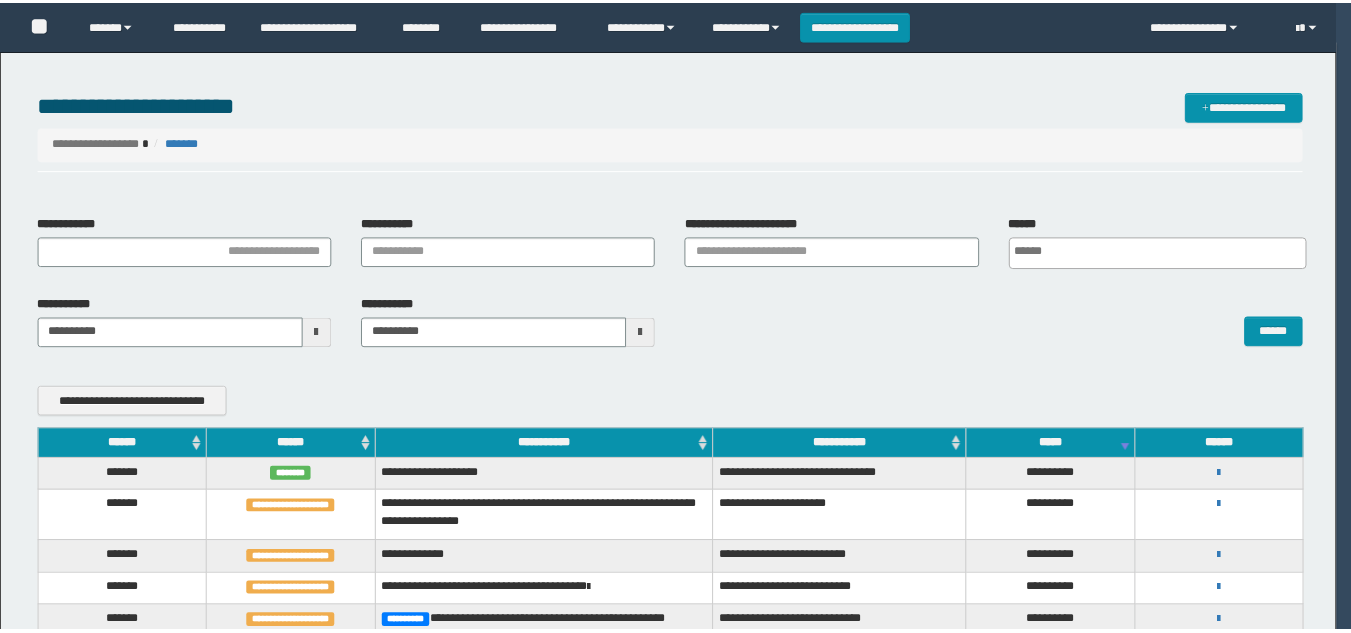 scroll, scrollTop: 0, scrollLeft: 0, axis: both 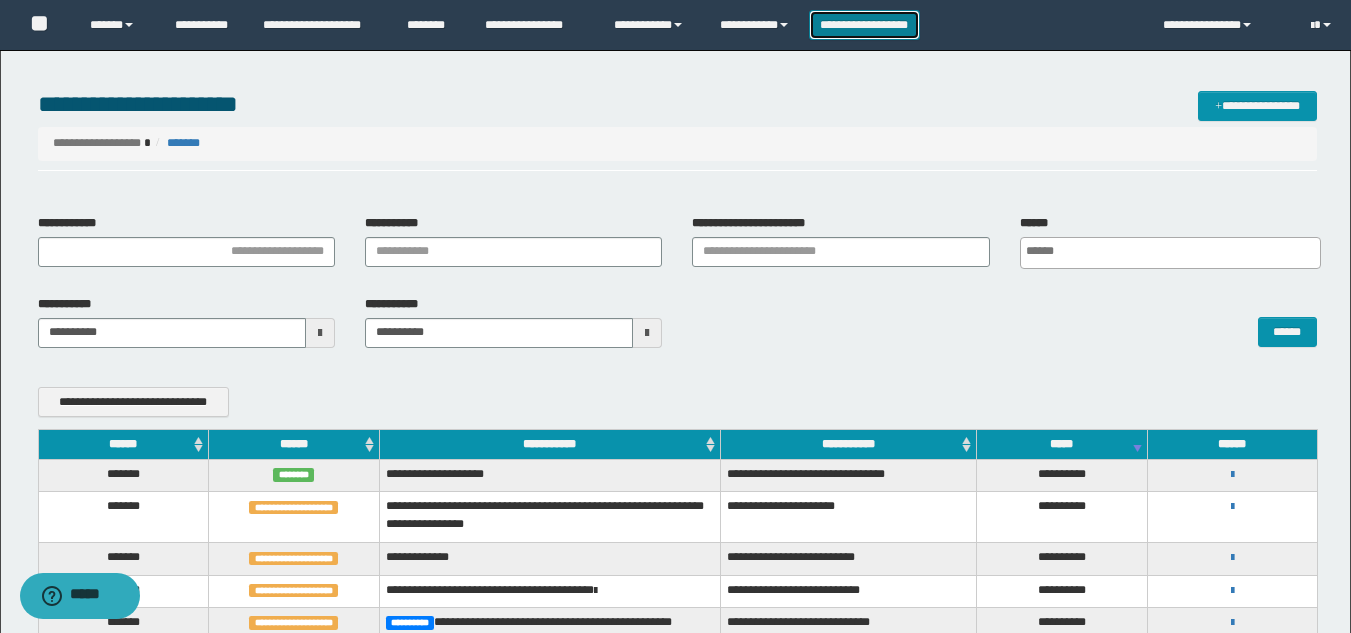 click on "**********" at bounding box center [864, 25] 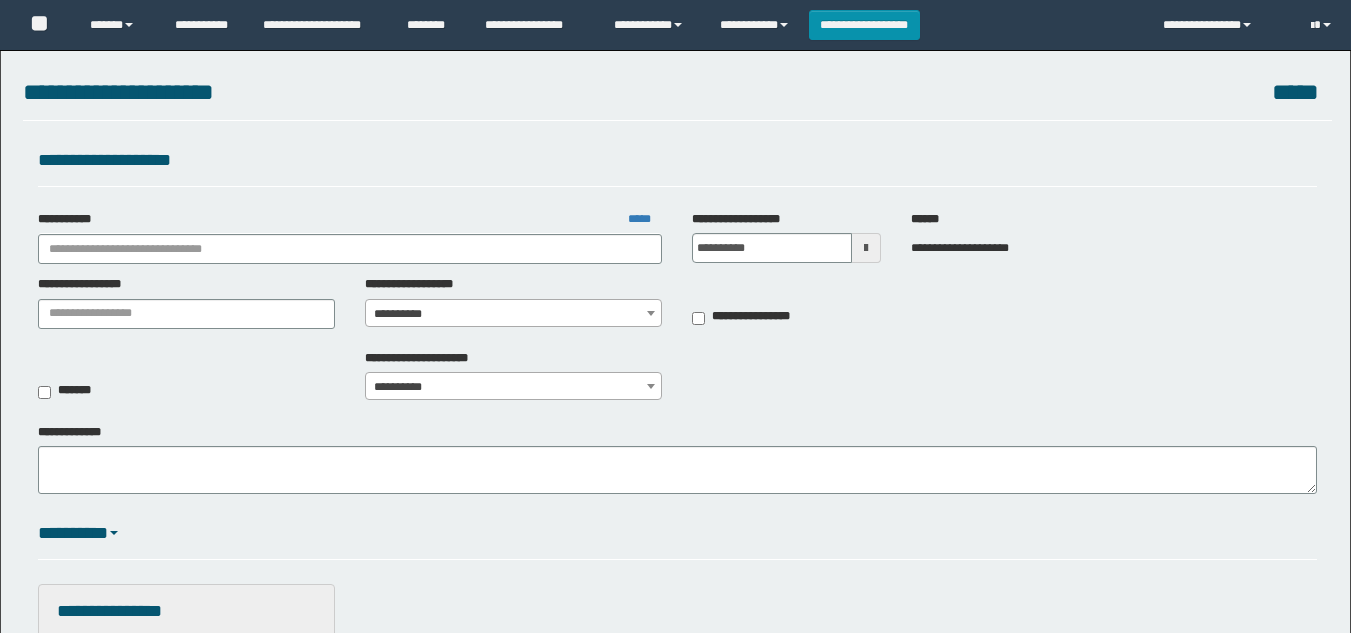 scroll, scrollTop: 0, scrollLeft: 0, axis: both 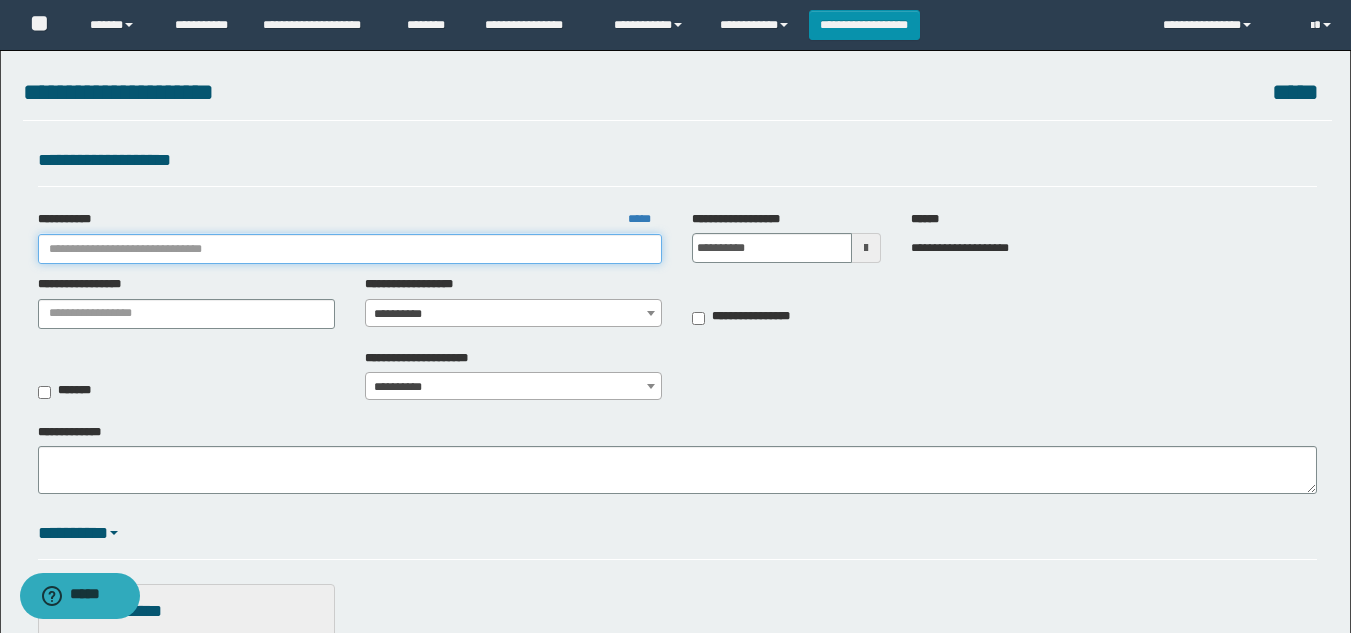 click on "**********" at bounding box center [350, 249] 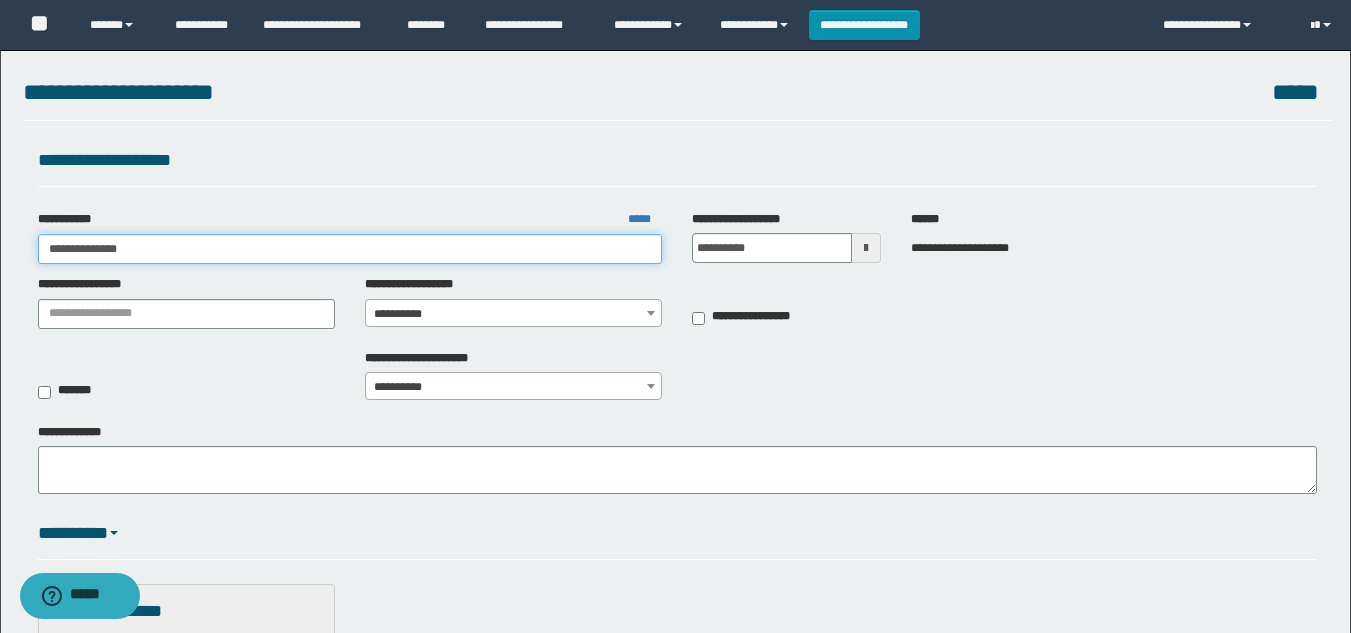type on "**********" 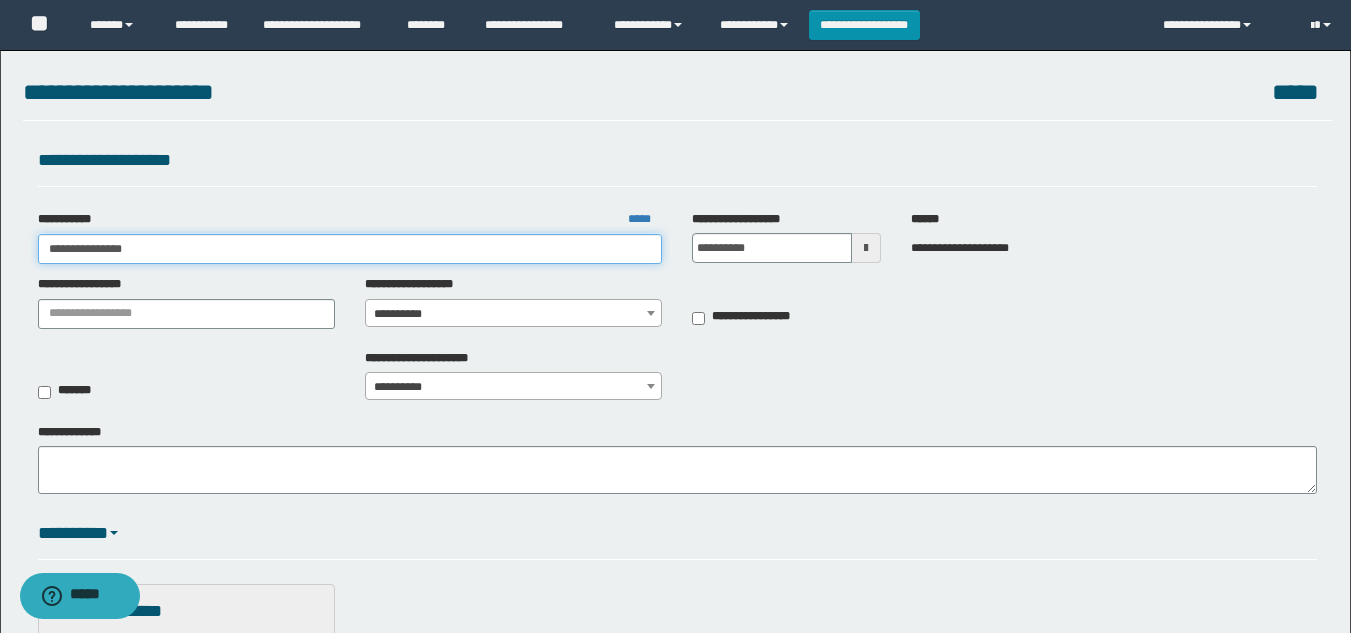 type on "**********" 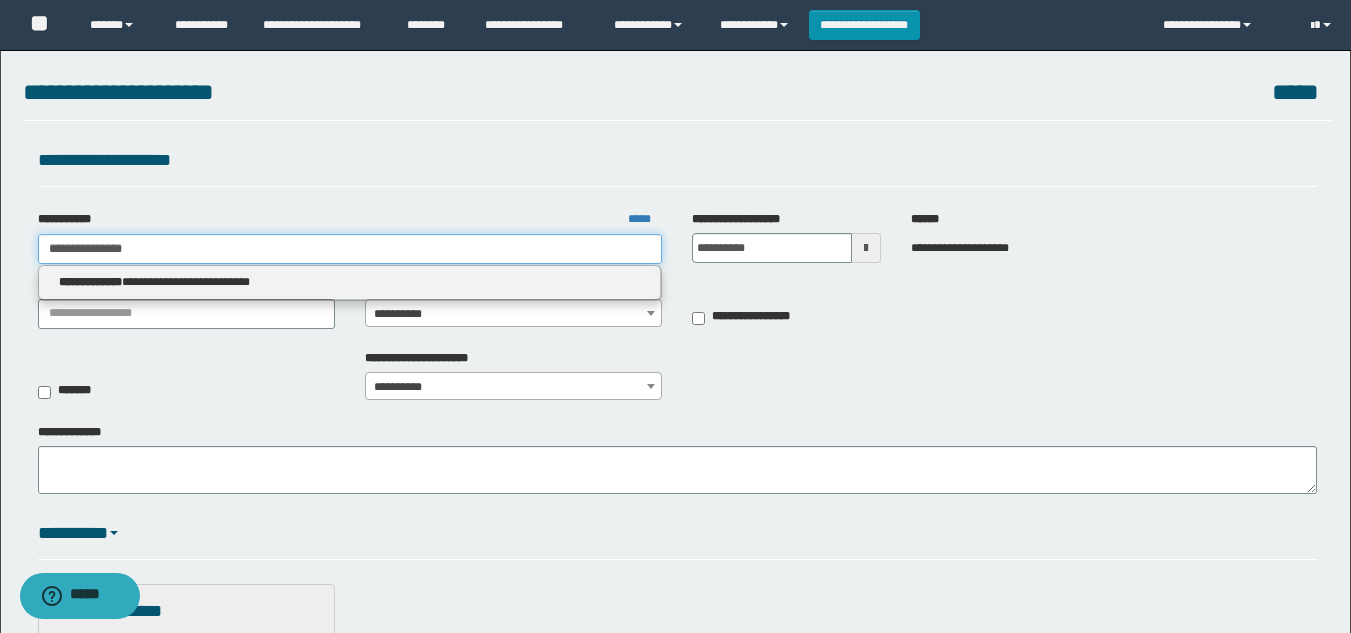 type on "**********" 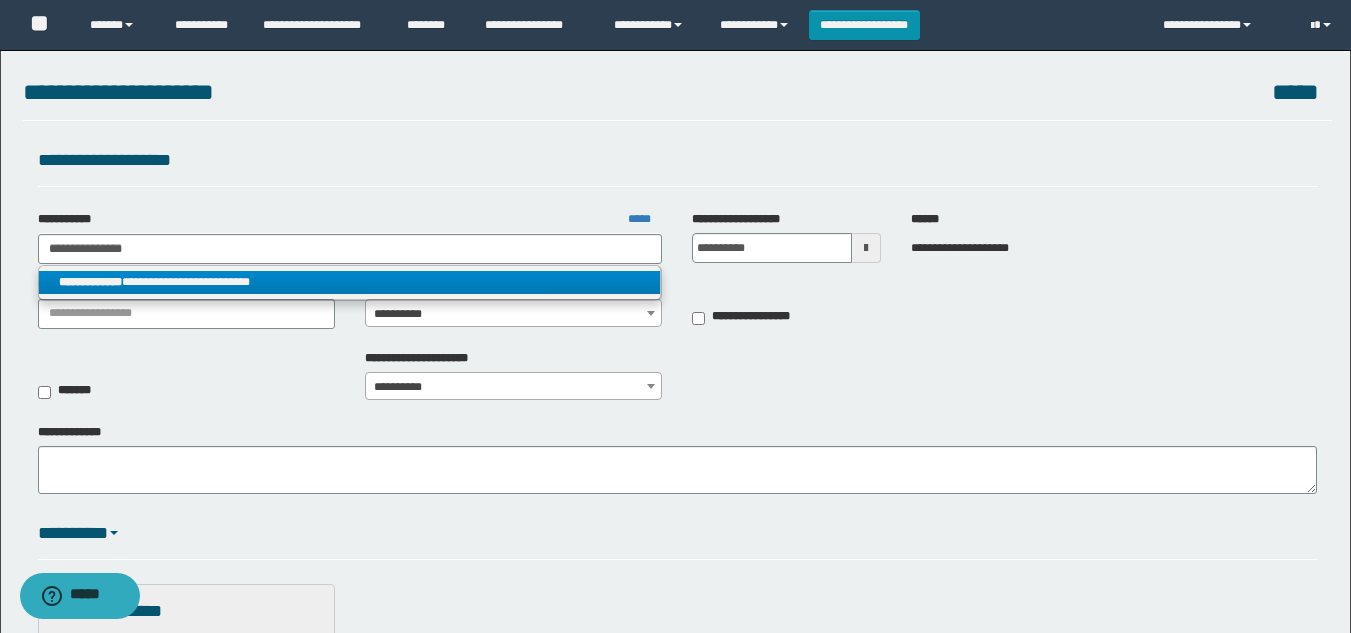 click on "**********" at bounding box center (350, 282) 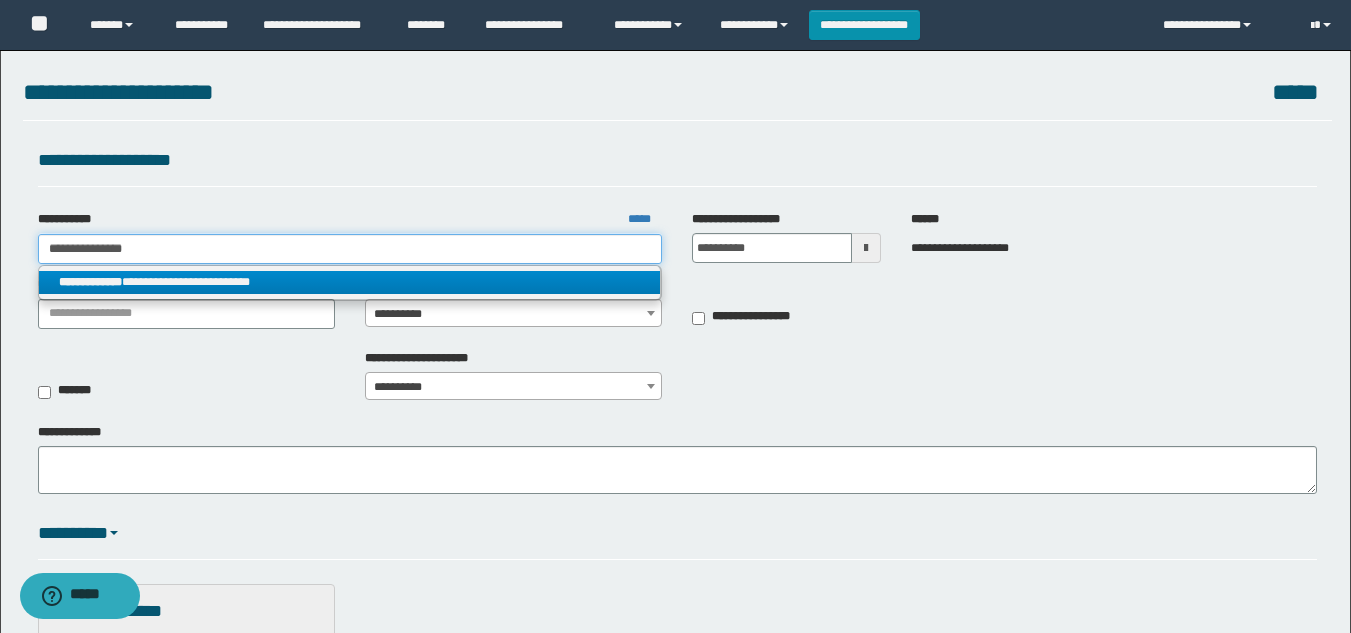 type 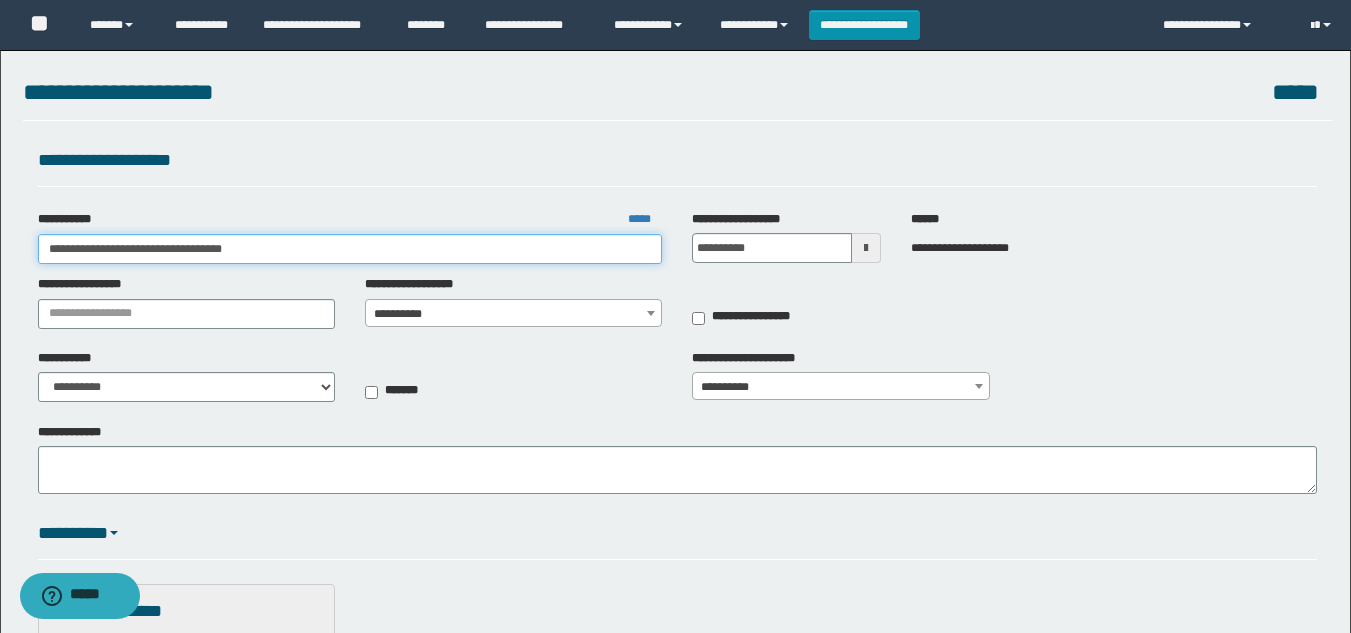 drag, startPoint x: 286, startPoint y: 253, endPoint x: 120, endPoint y: 244, distance: 166.24379 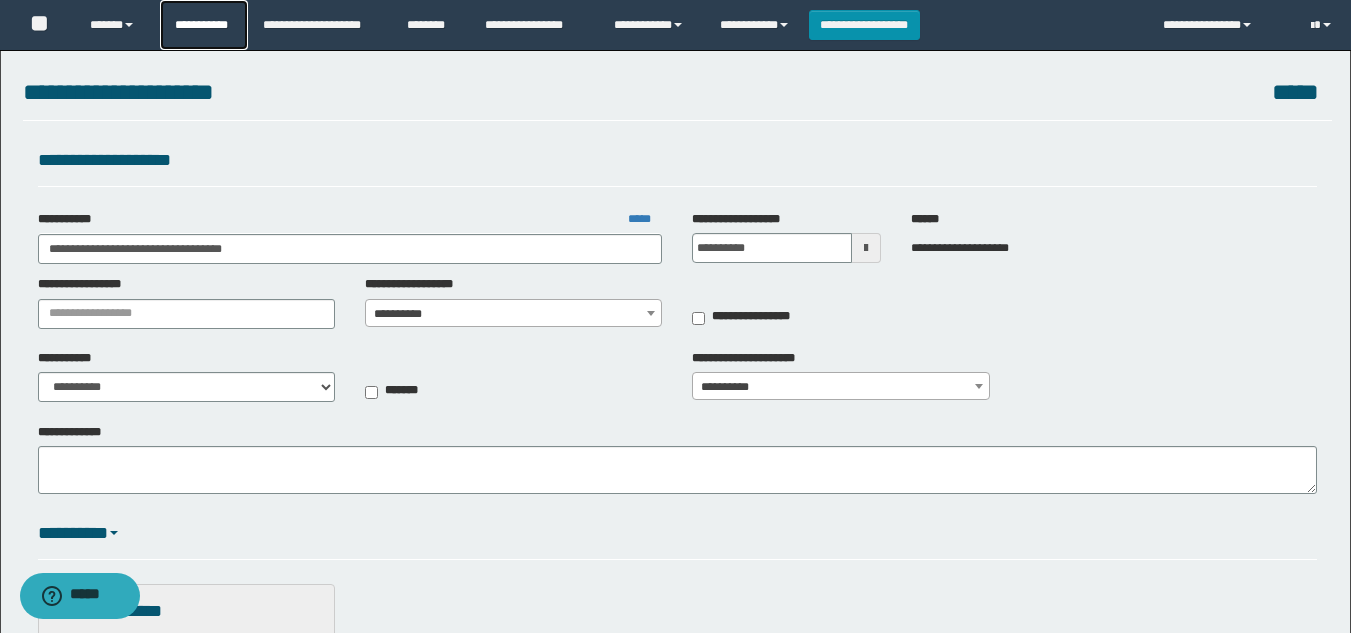 click on "**********" at bounding box center [204, 25] 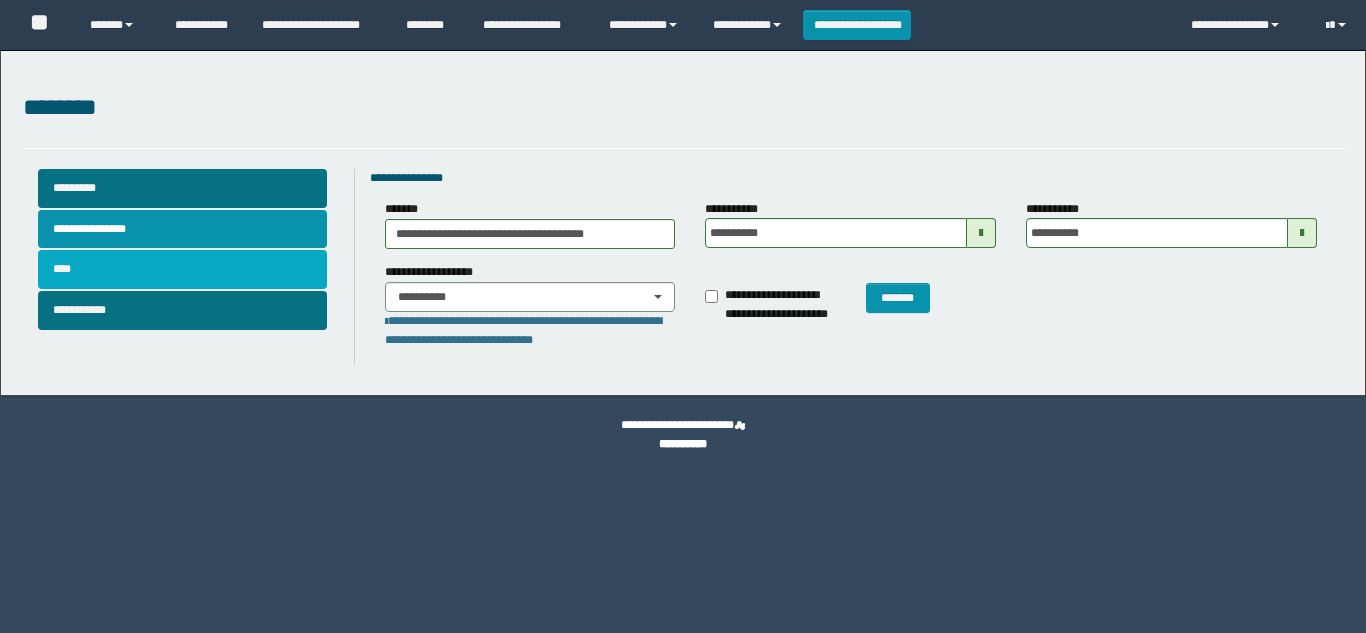 scroll, scrollTop: 0, scrollLeft: 0, axis: both 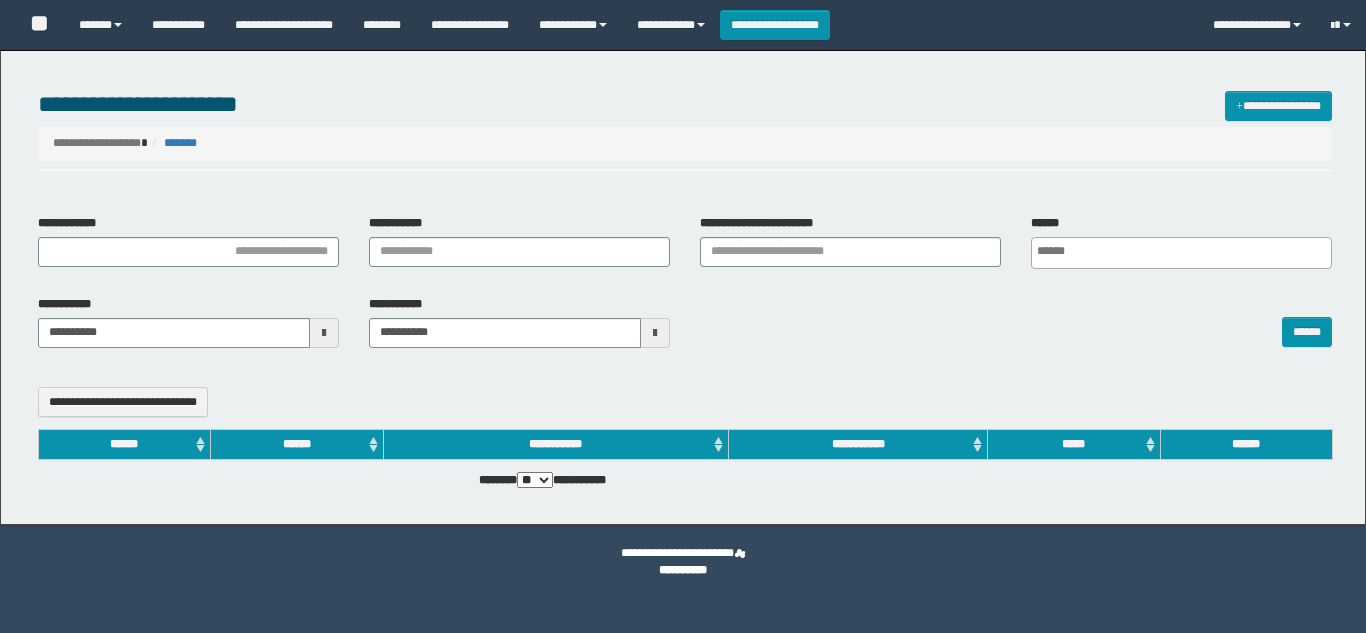 select 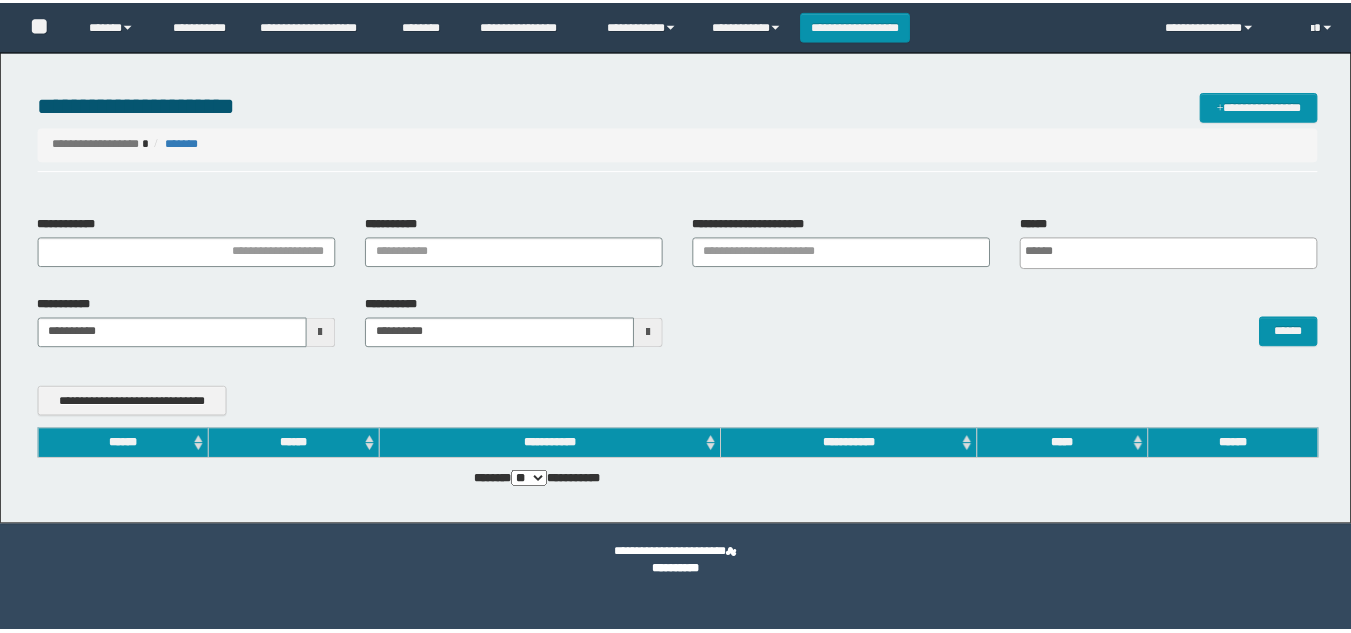 scroll, scrollTop: 0, scrollLeft: 0, axis: both 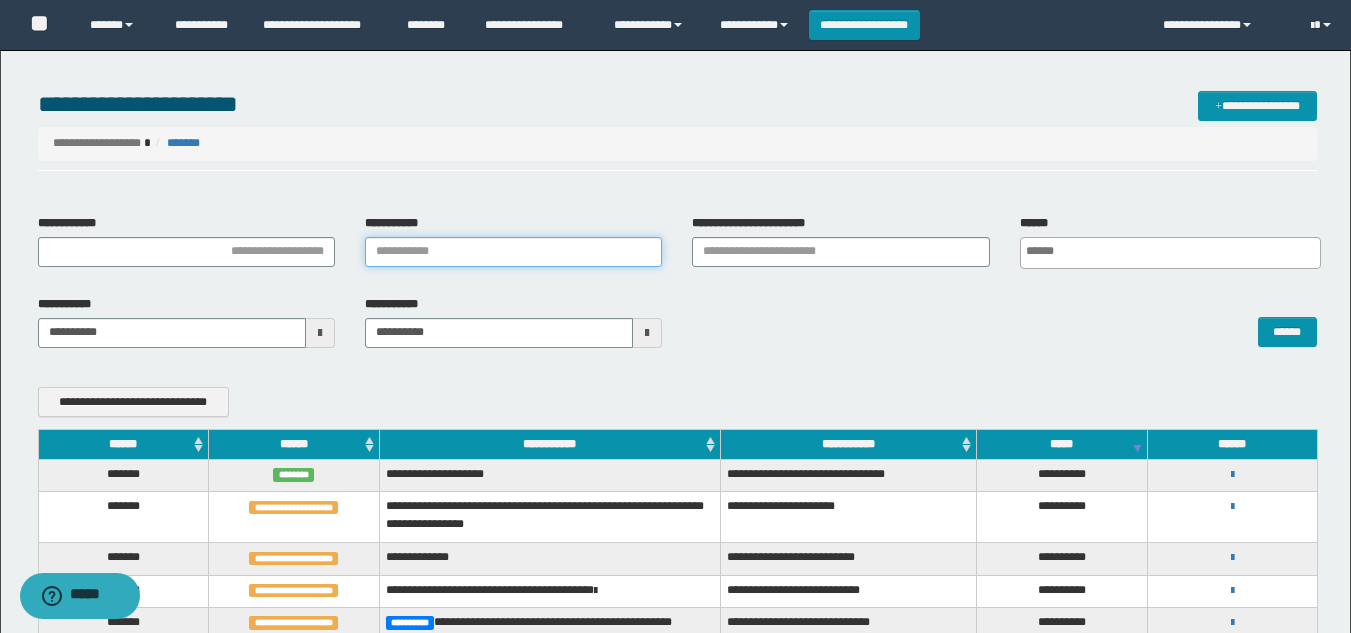 click on "**********" at bounding box center (513, 252) 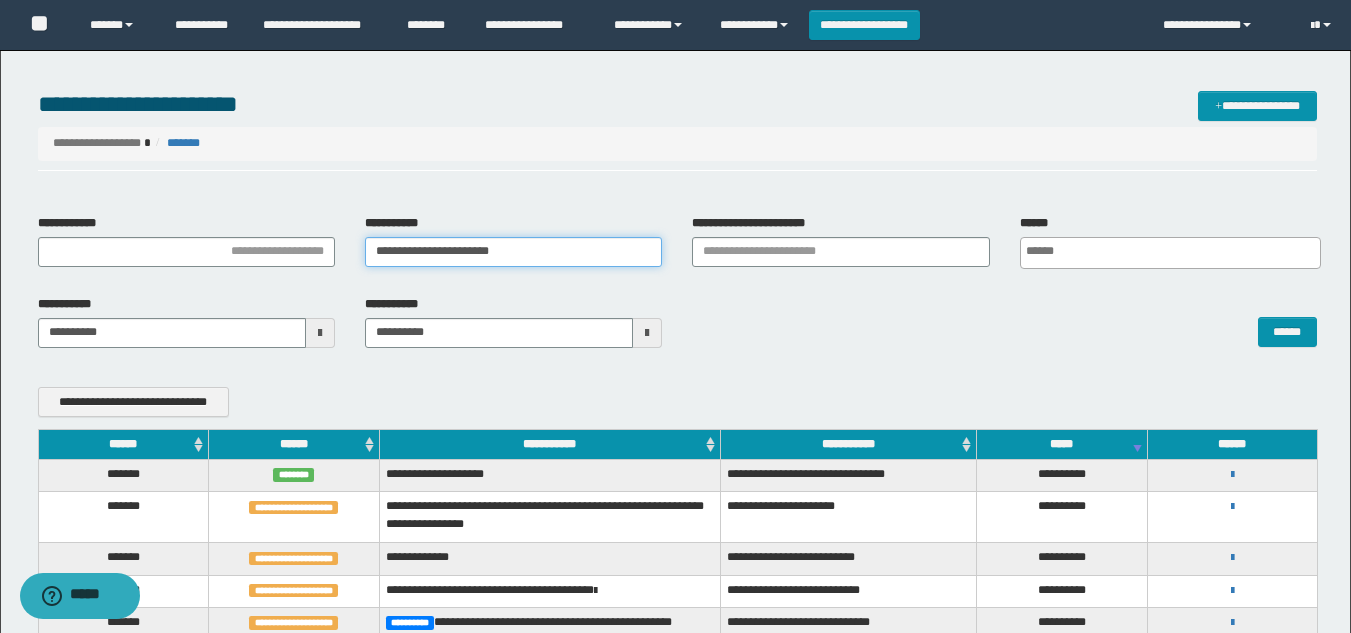 type on "**********" 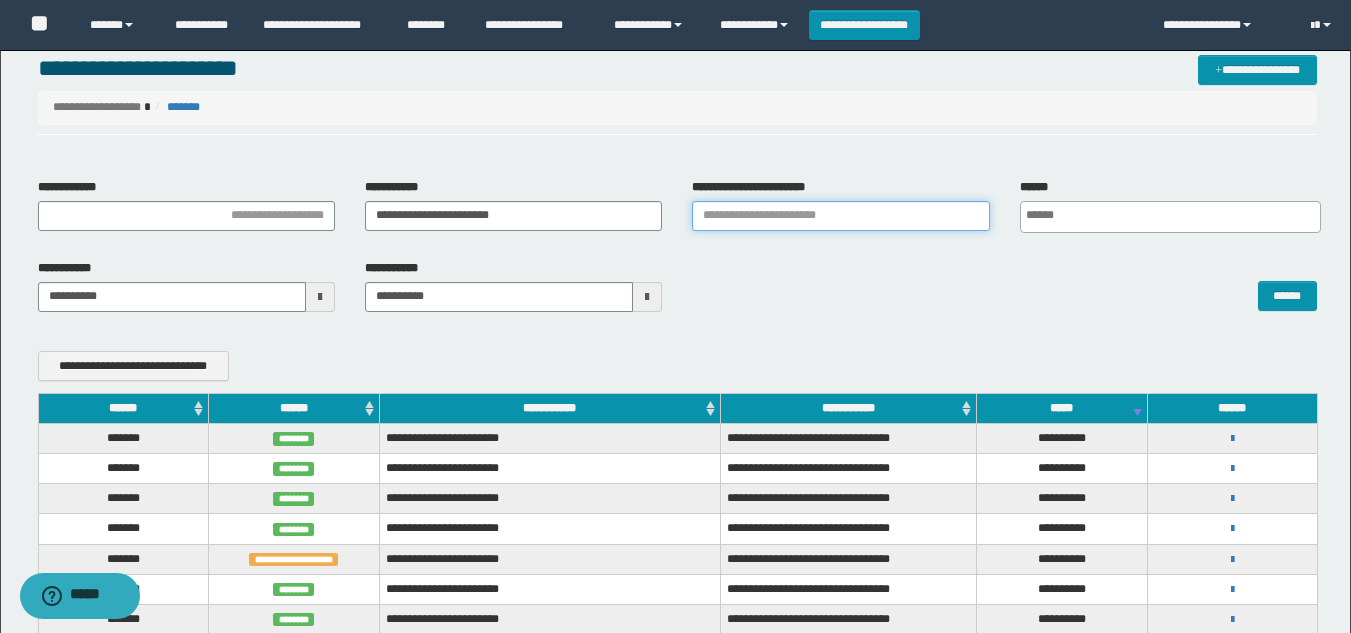 scroll, scrollTop: 0, scrollLeft: 0, axis: both 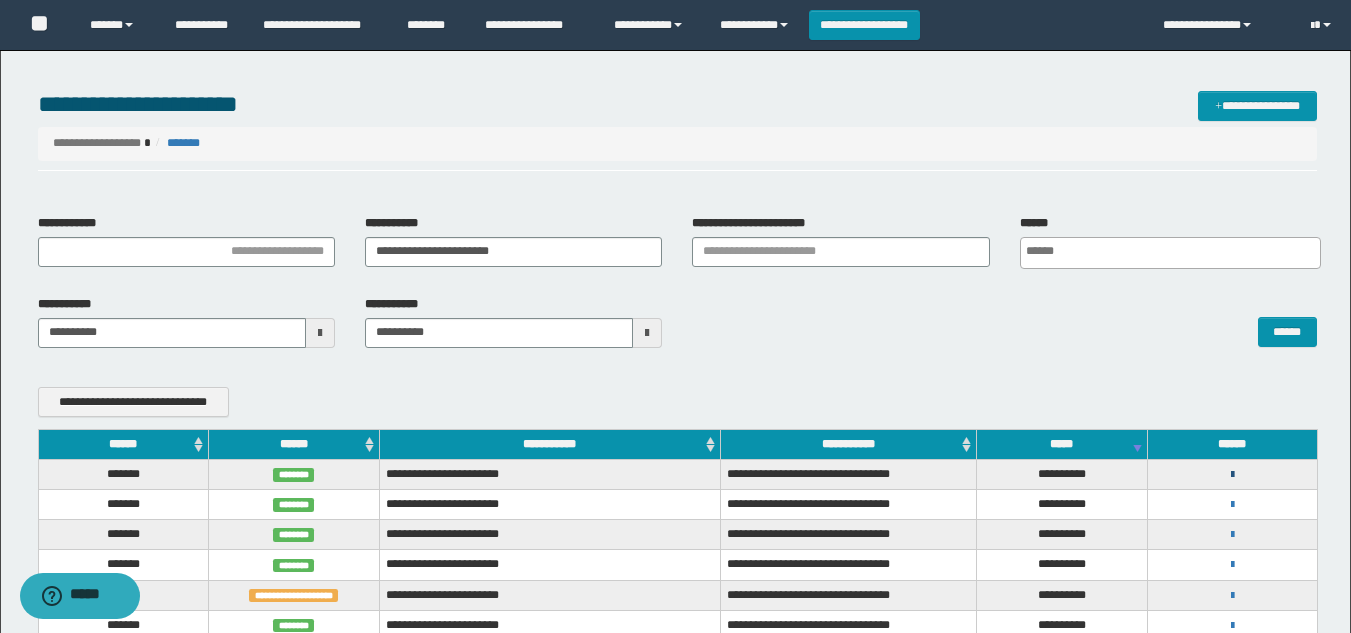 click at bounding box center [1232, 475] 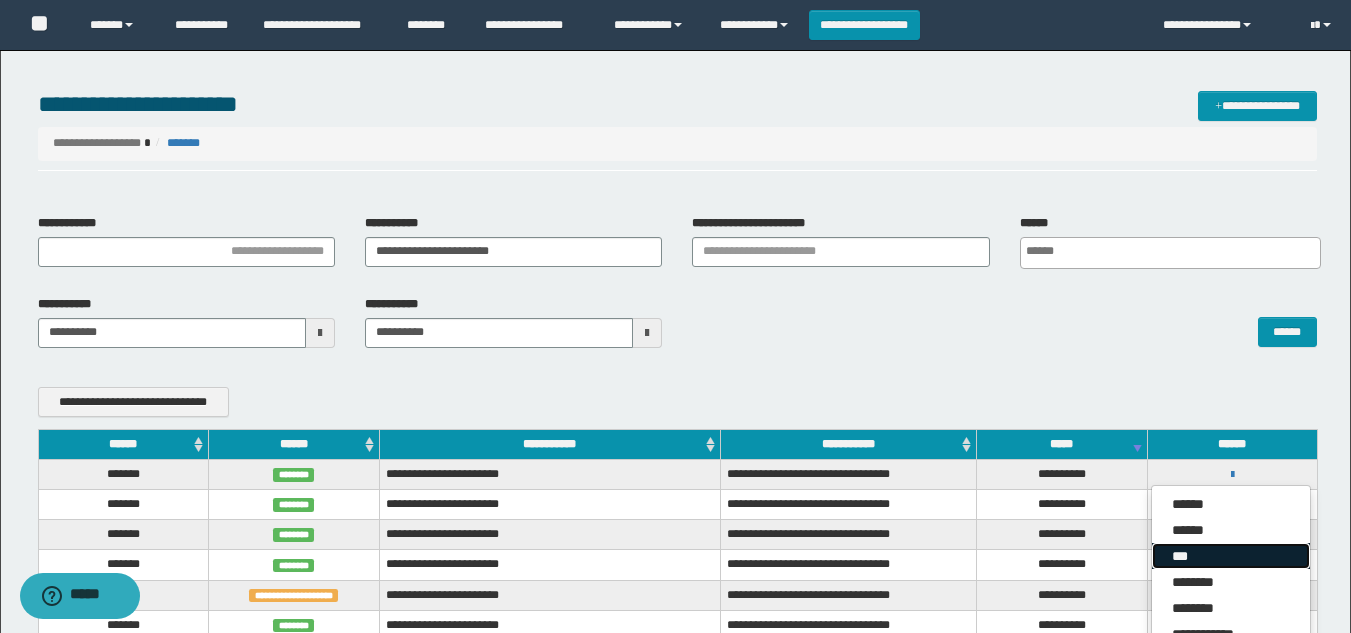 click on "***" at bounding box center [1231, 556] 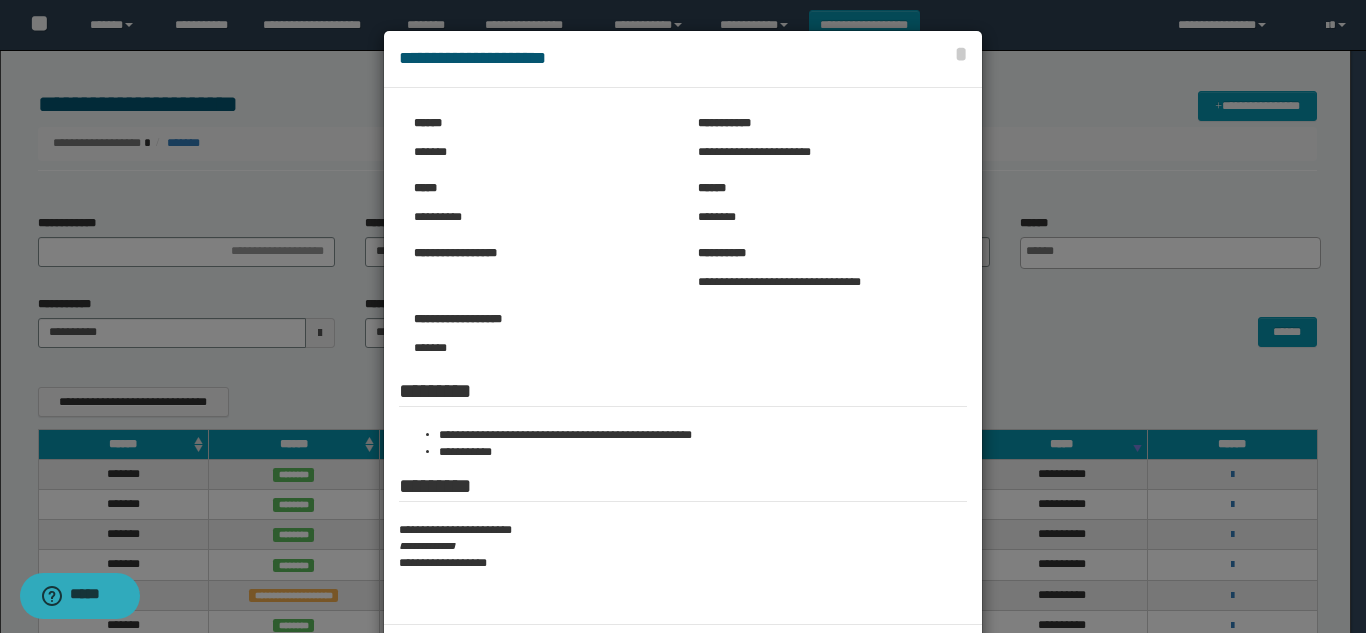 click at bounding box center [683, 358] 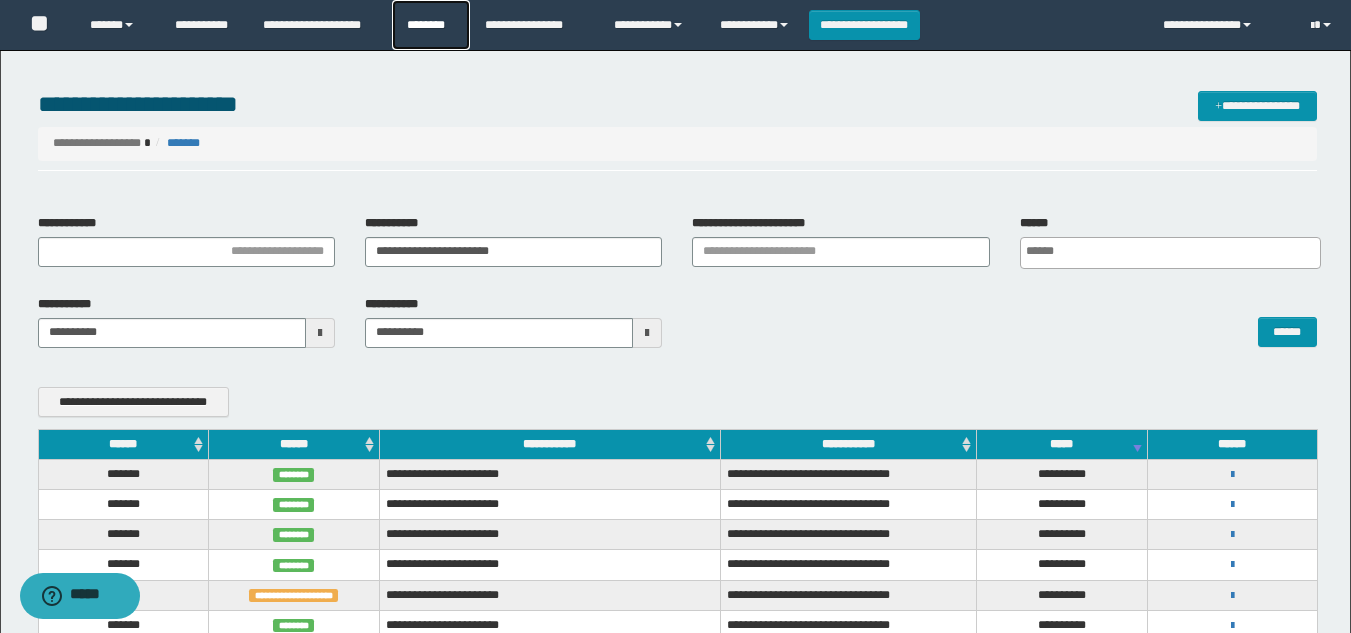 click on "********" at bounding box center [431, 25] 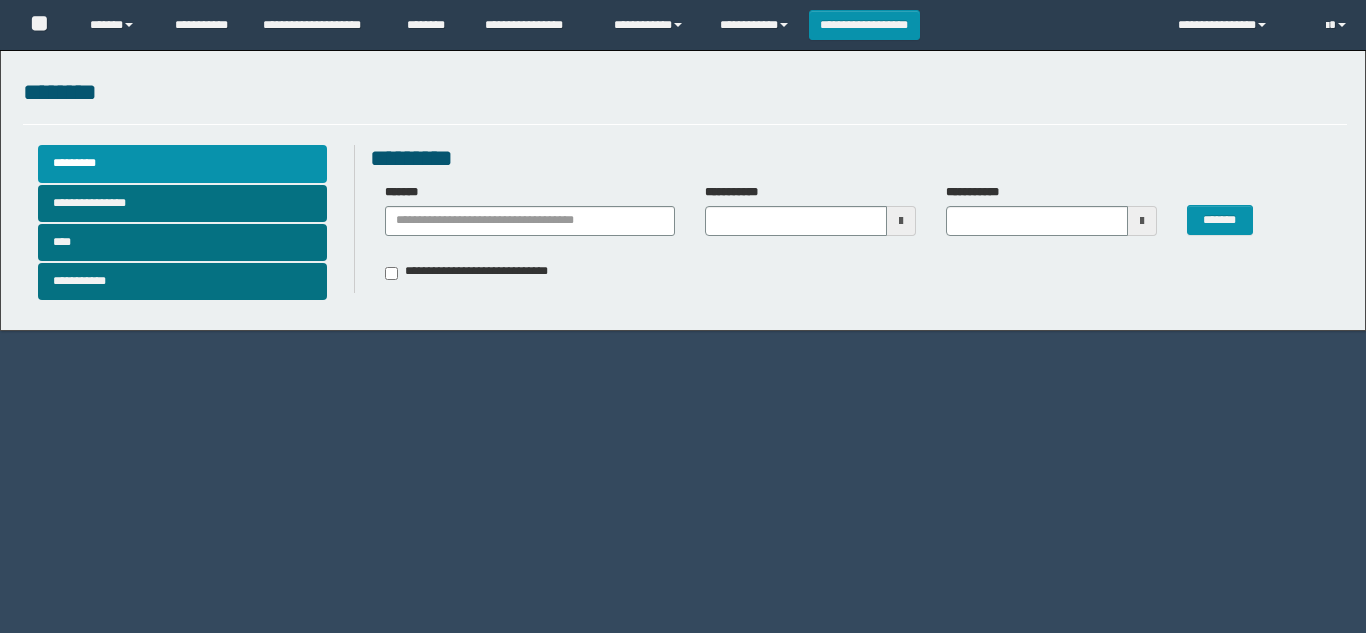 scroll, scrollTop: 0, scrollLeft: 0, axis: both 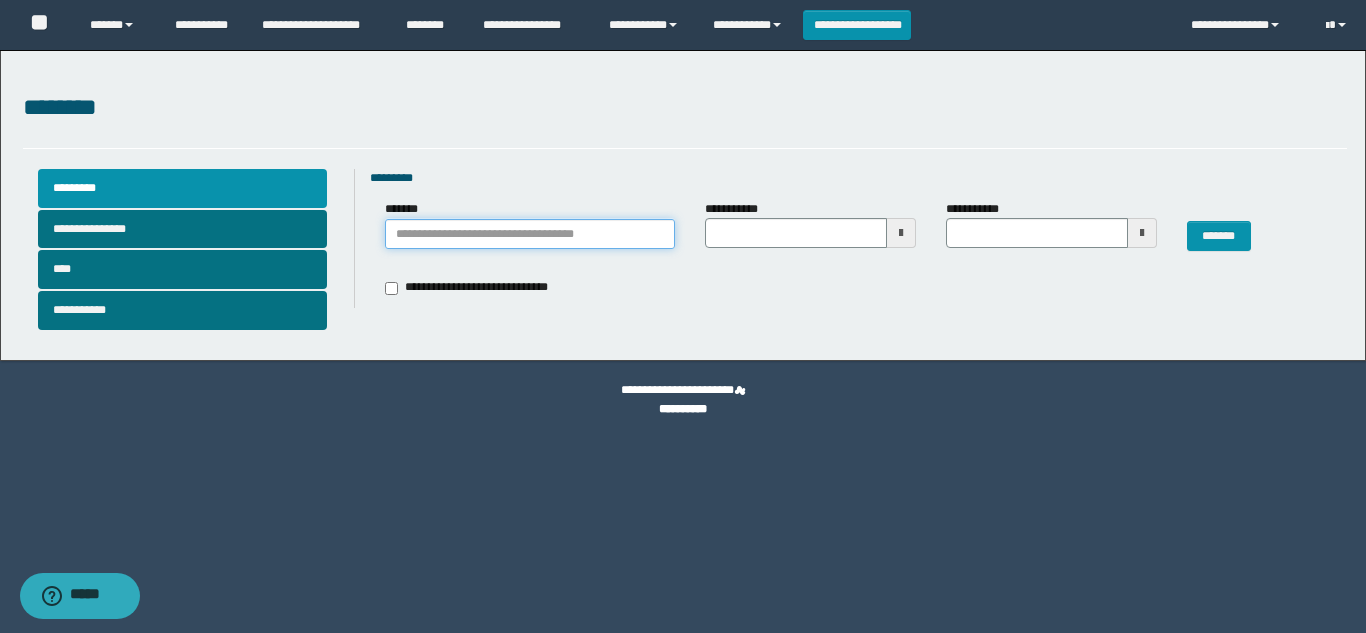 click on "*******" at bounding box center [530, 234] 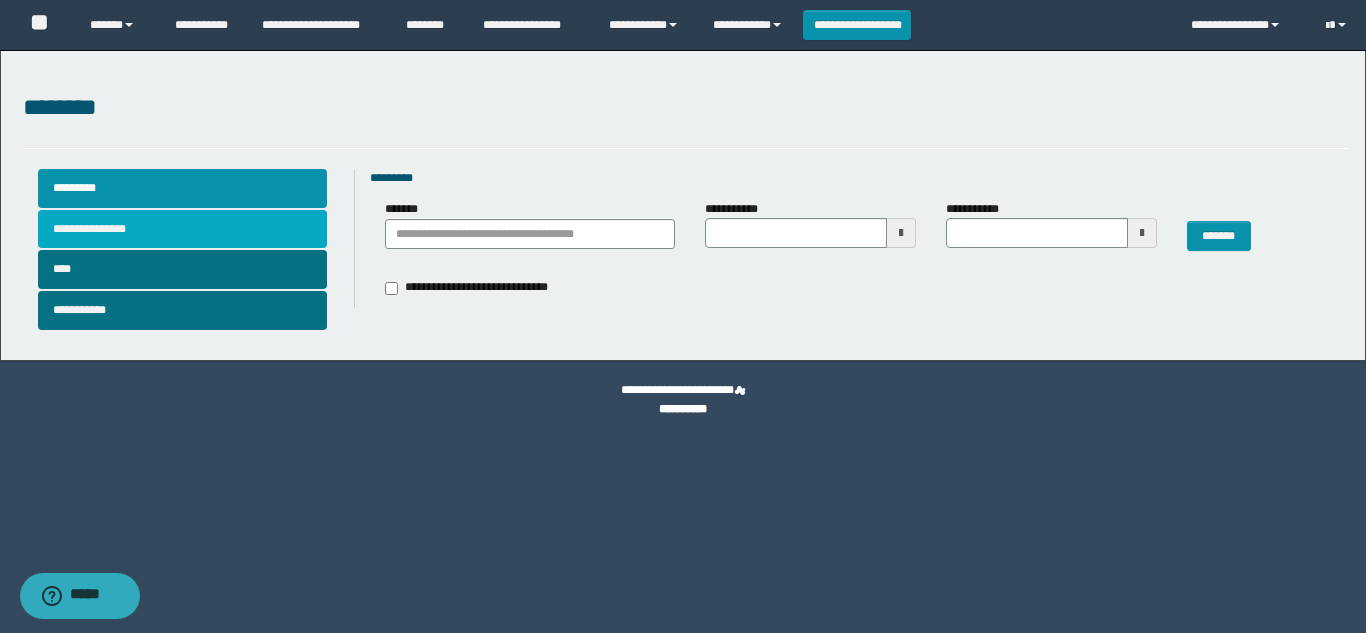 click on "**********" at bounding box center (182, 229) 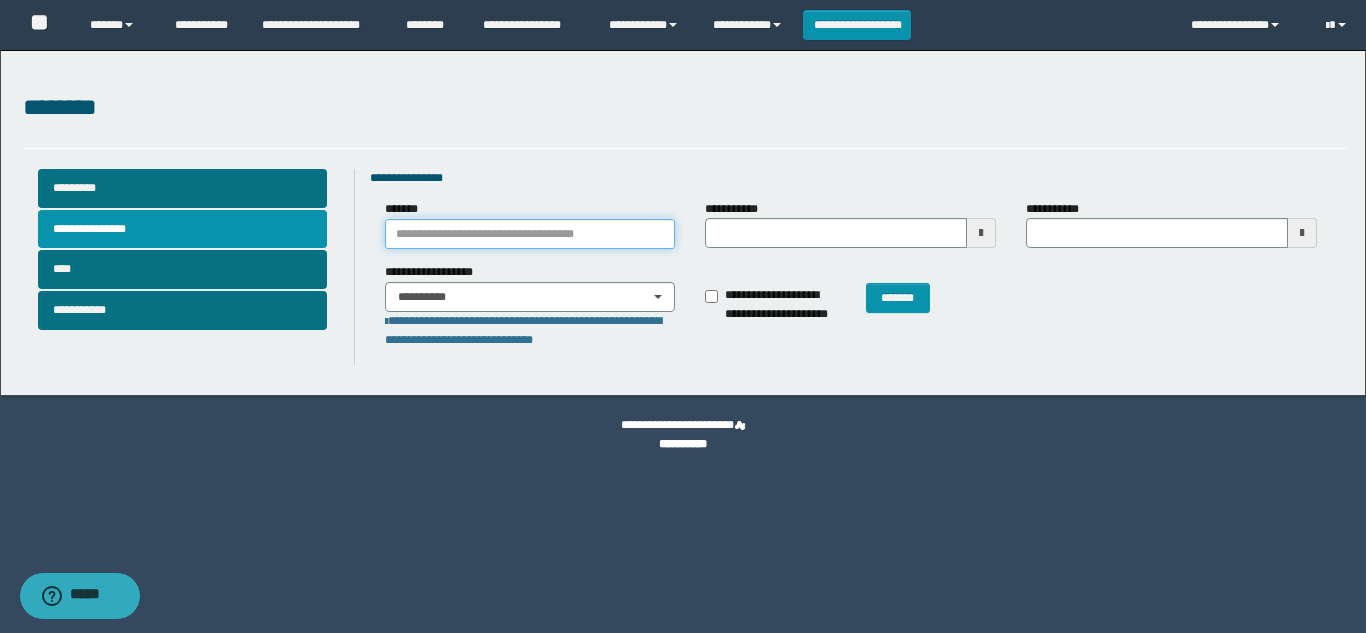 click on "*******" at bounding box center (530, 234) 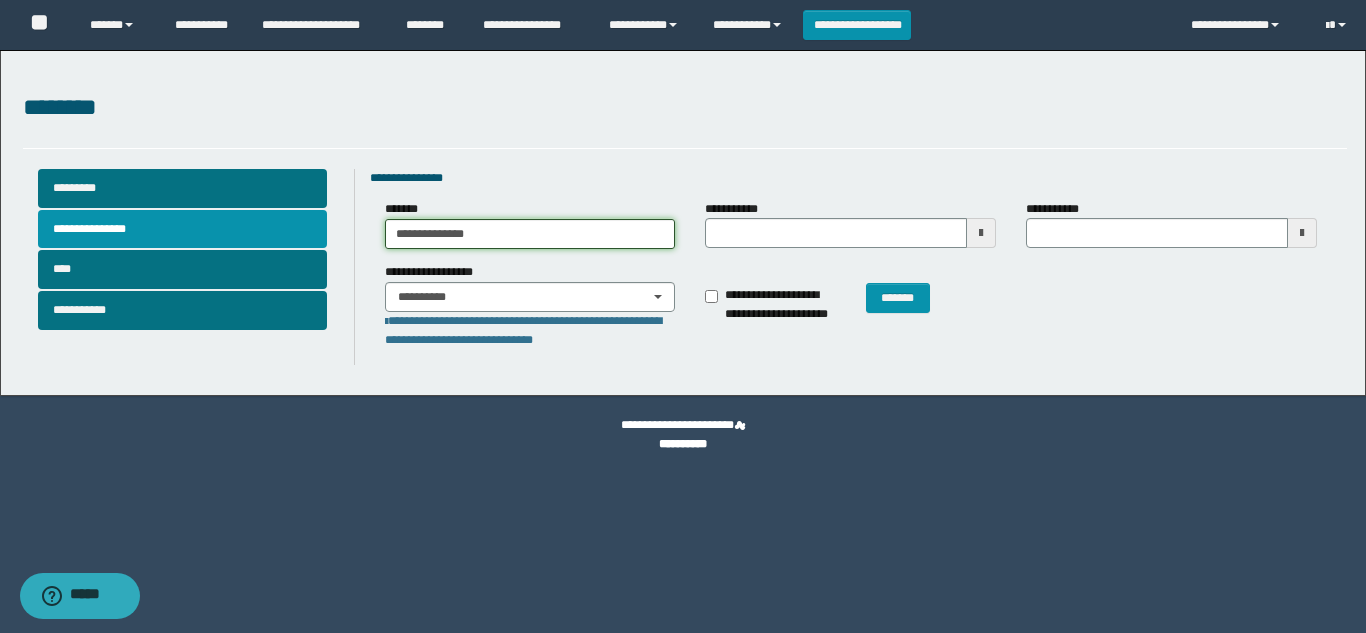 click on "**********" at bounding box center [530, 234] 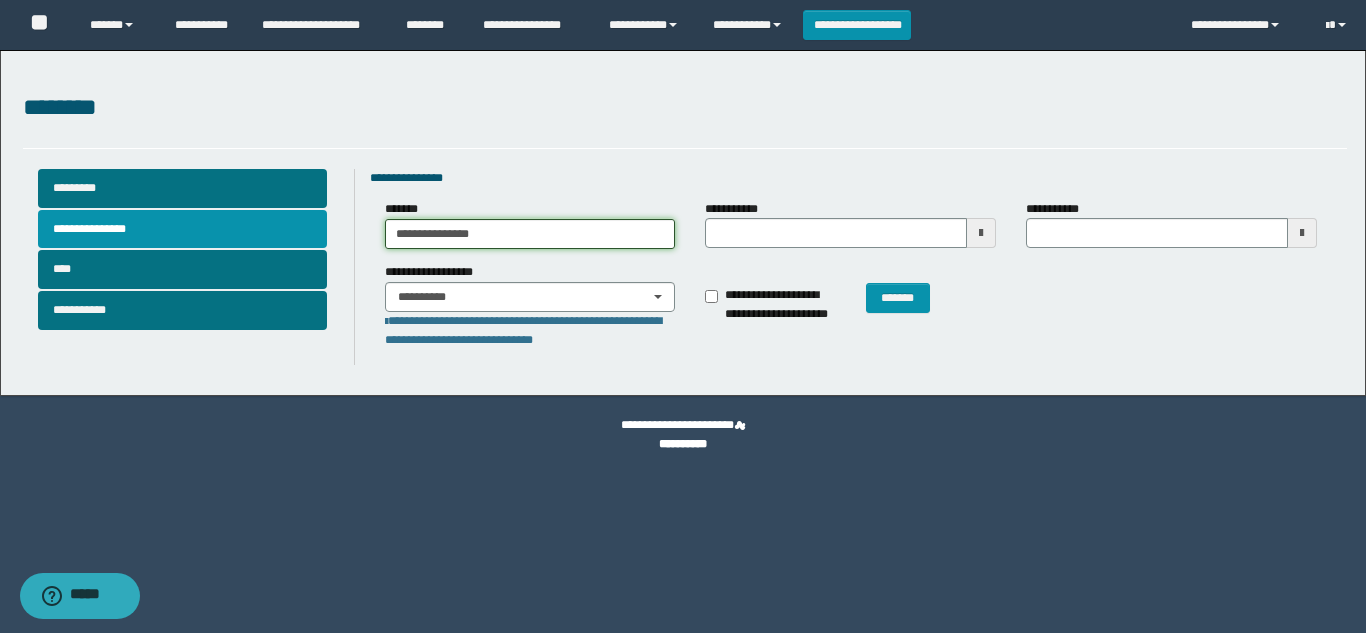 type on "**********" 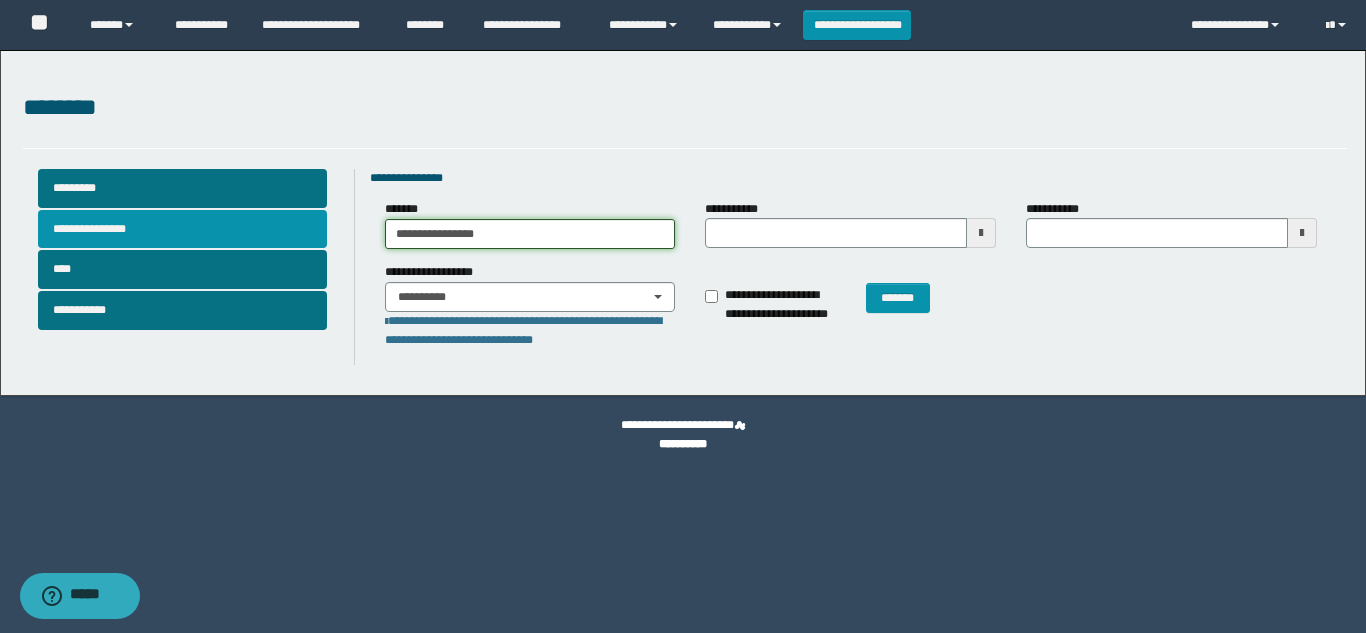 drag, startPoint x: 495, startPoint y: 234, endPoint x: 76, endPoint y: 215, distance: 419.43057 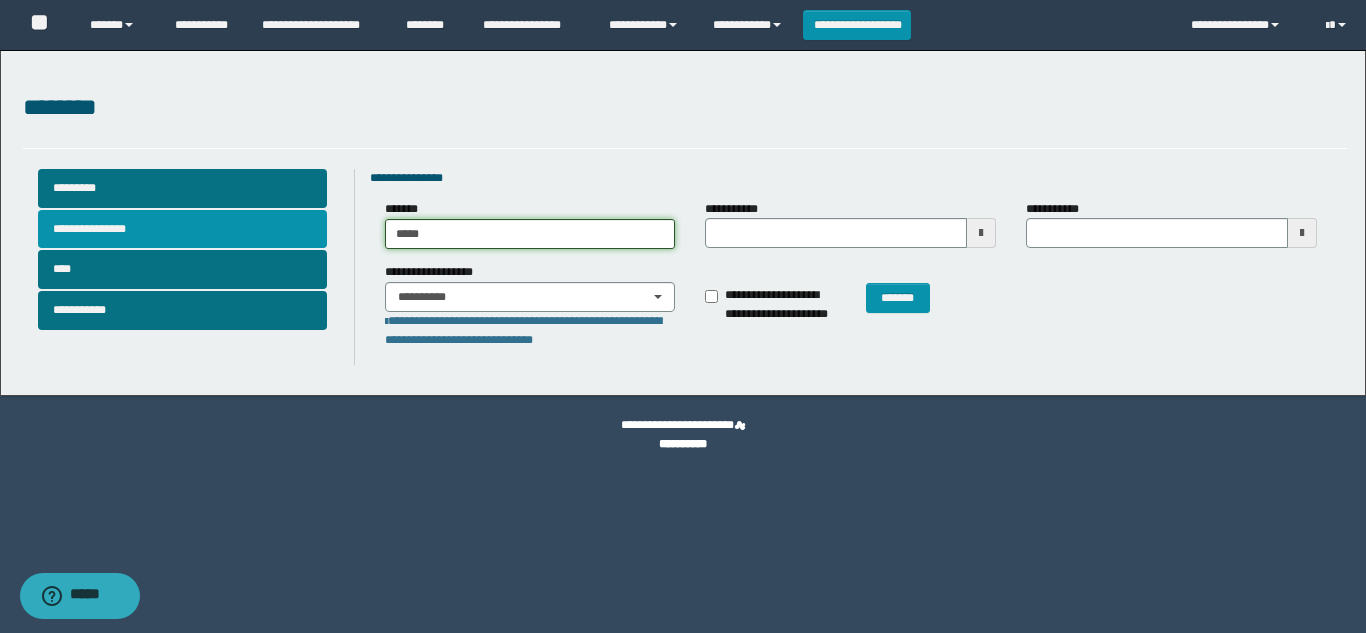 type on "******" 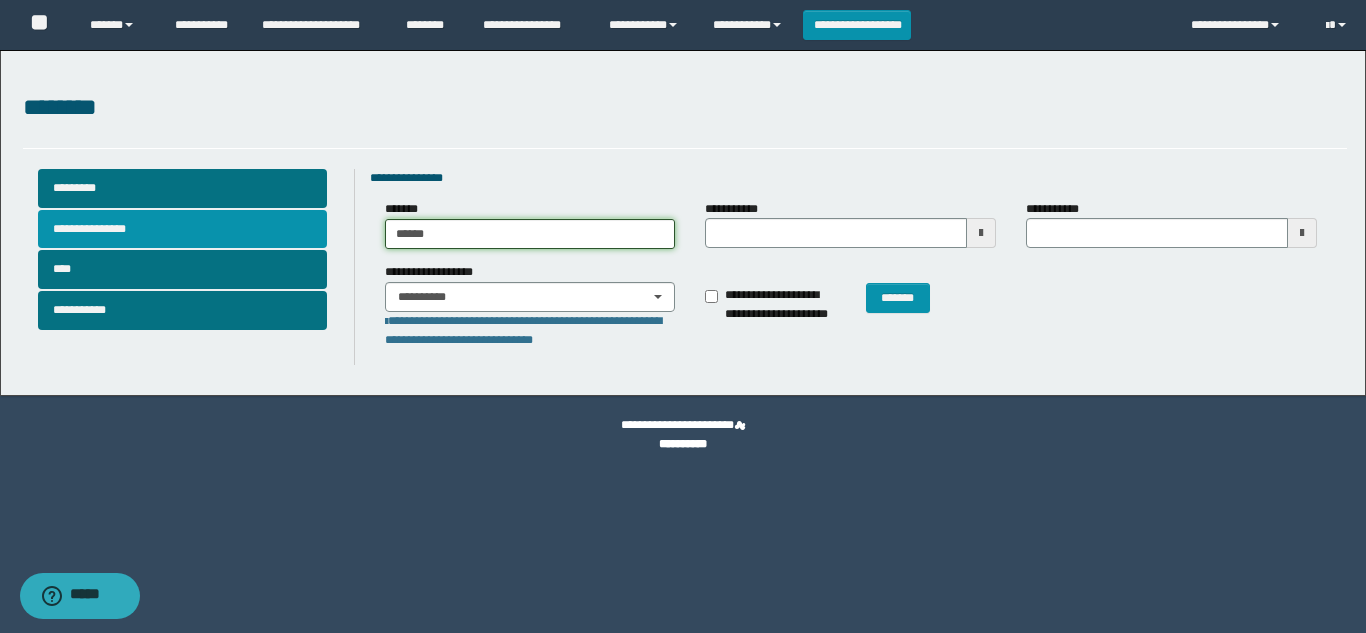 type on "**********" 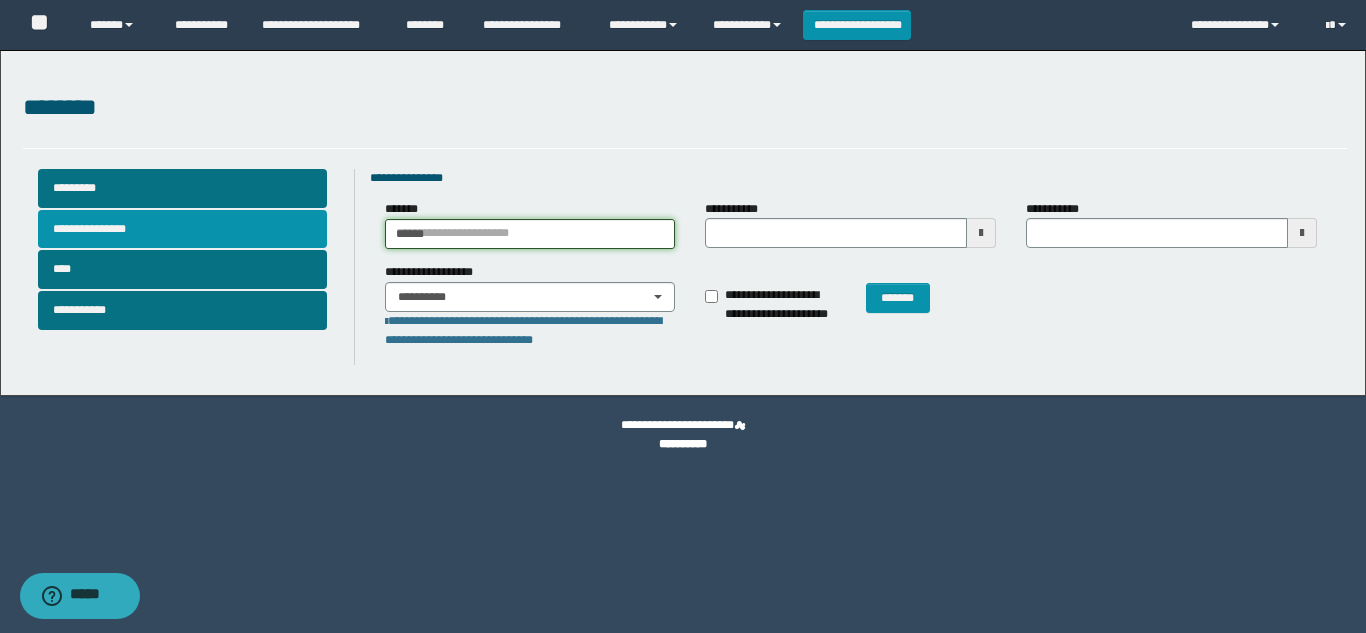 type 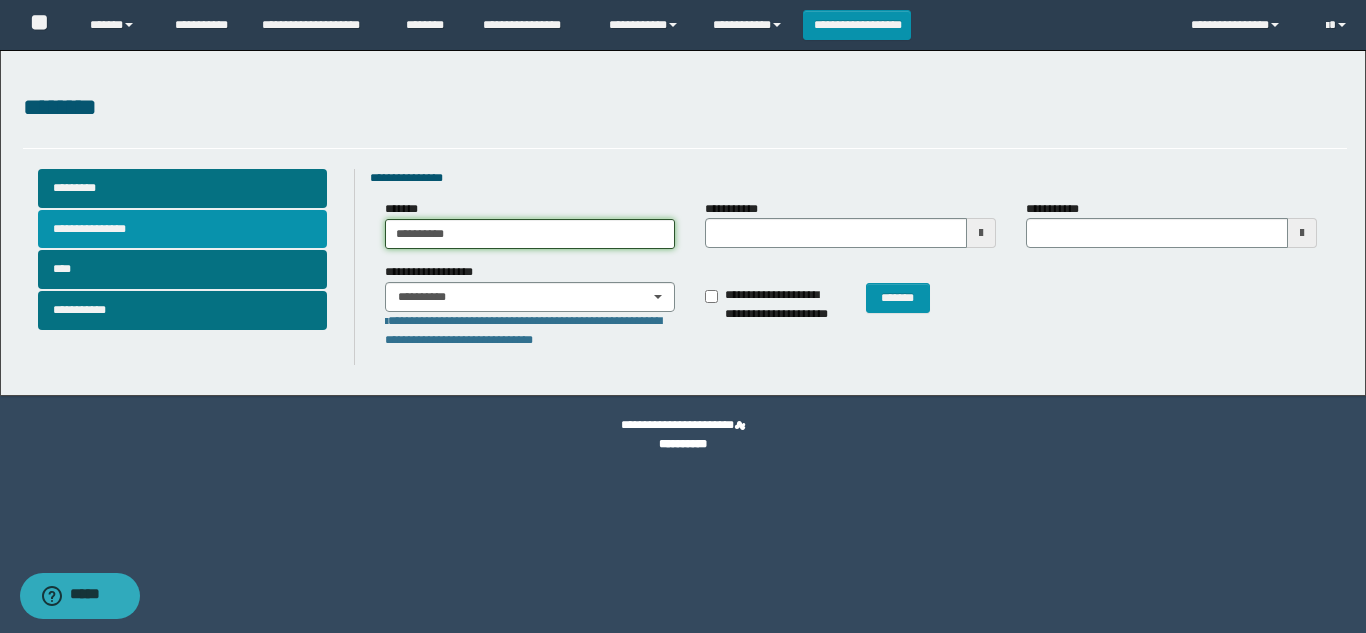 type on "**********" 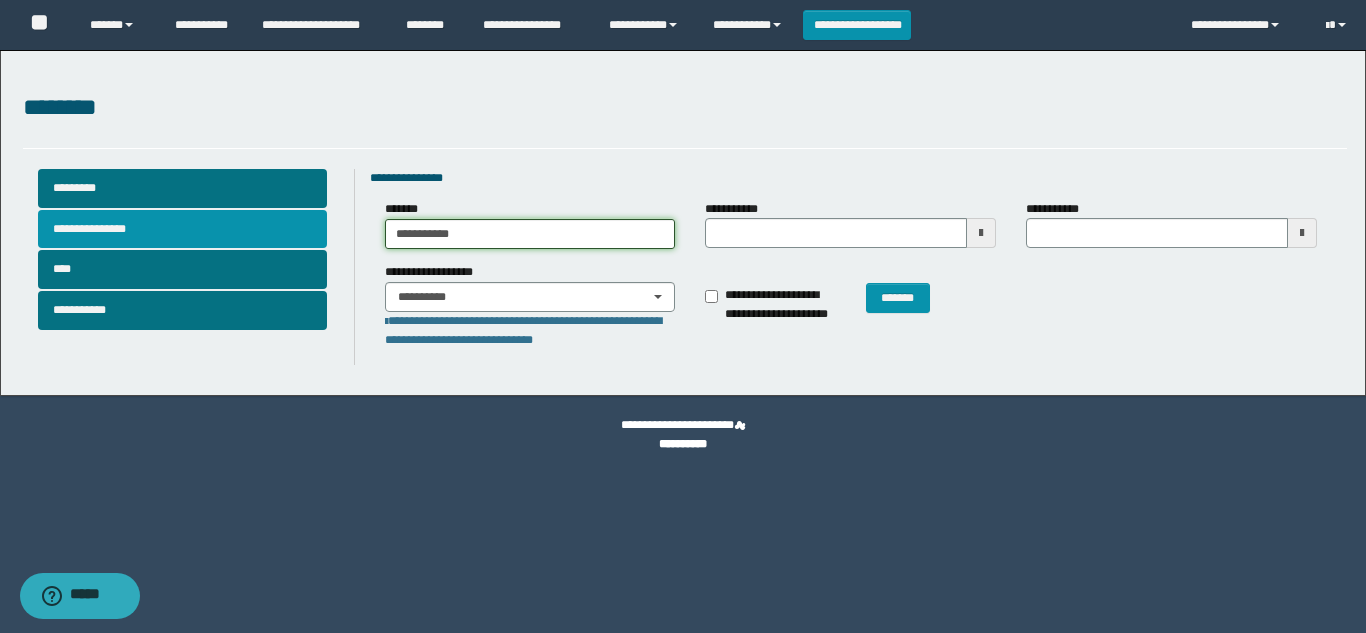 type on "**********" 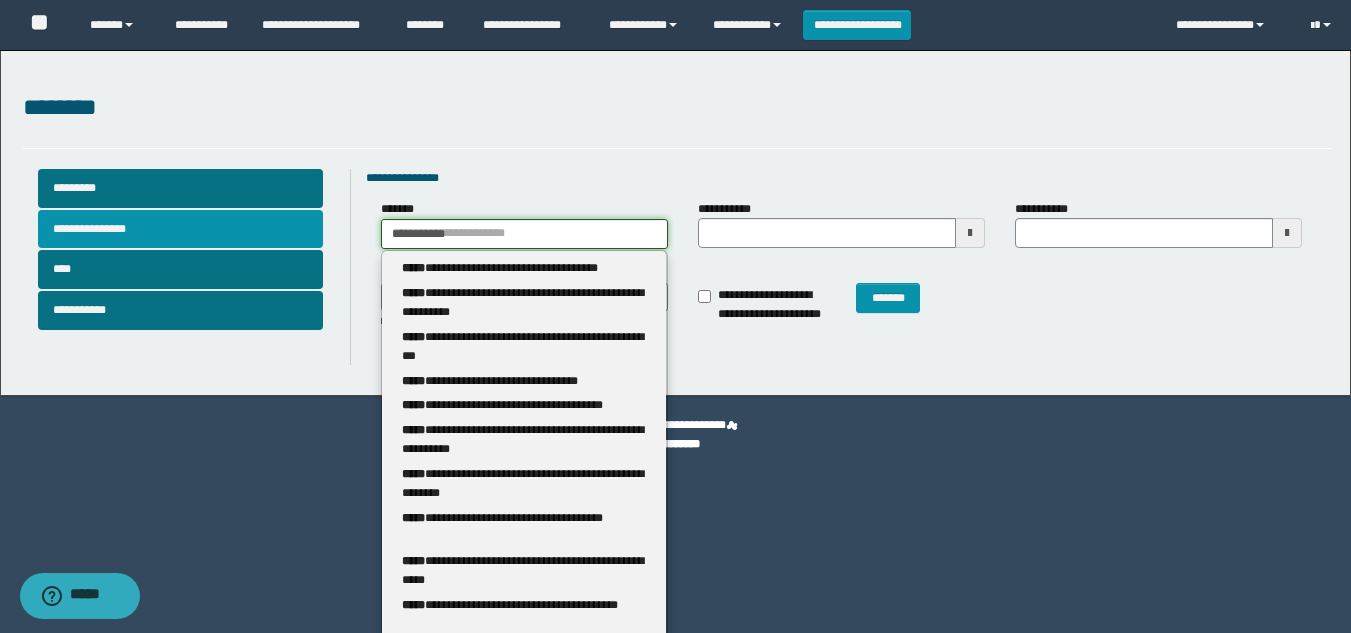 type 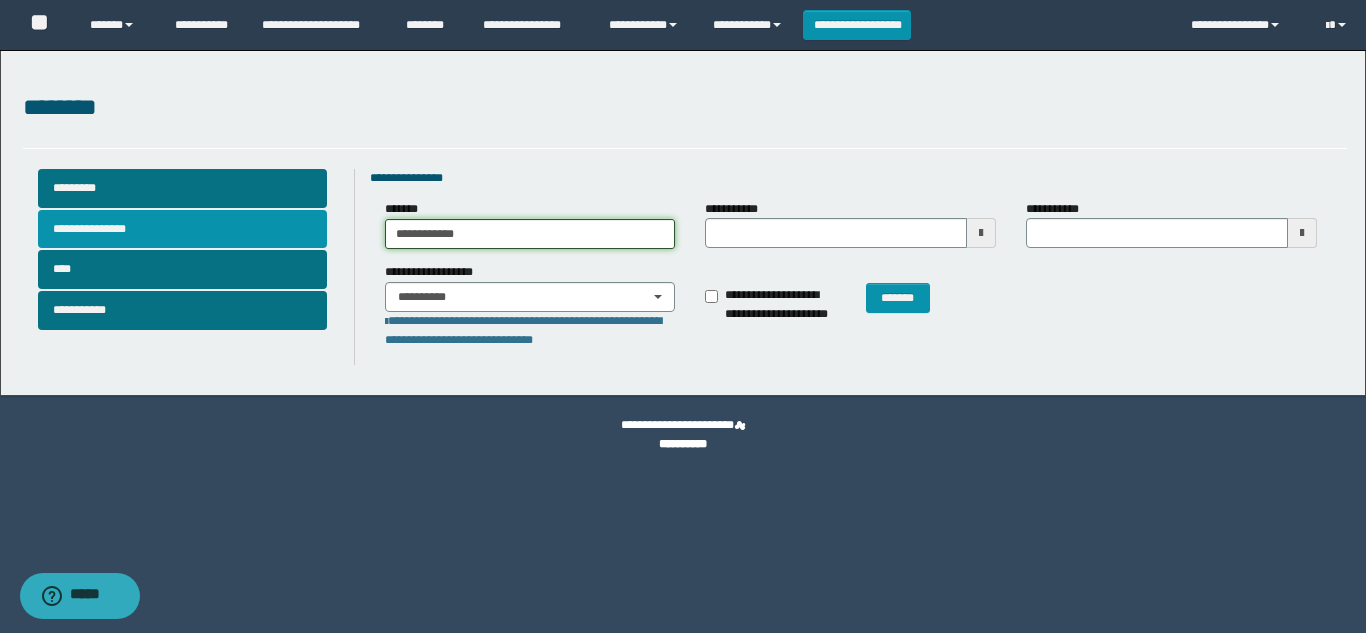type on "**********" 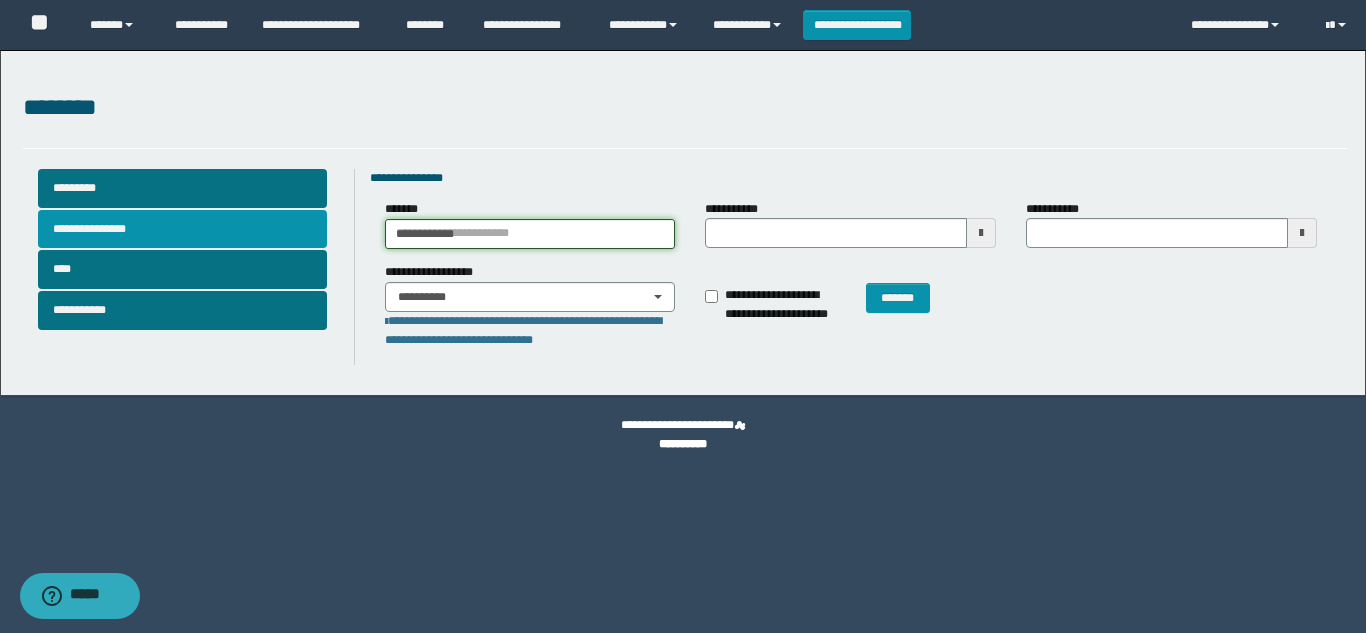 type 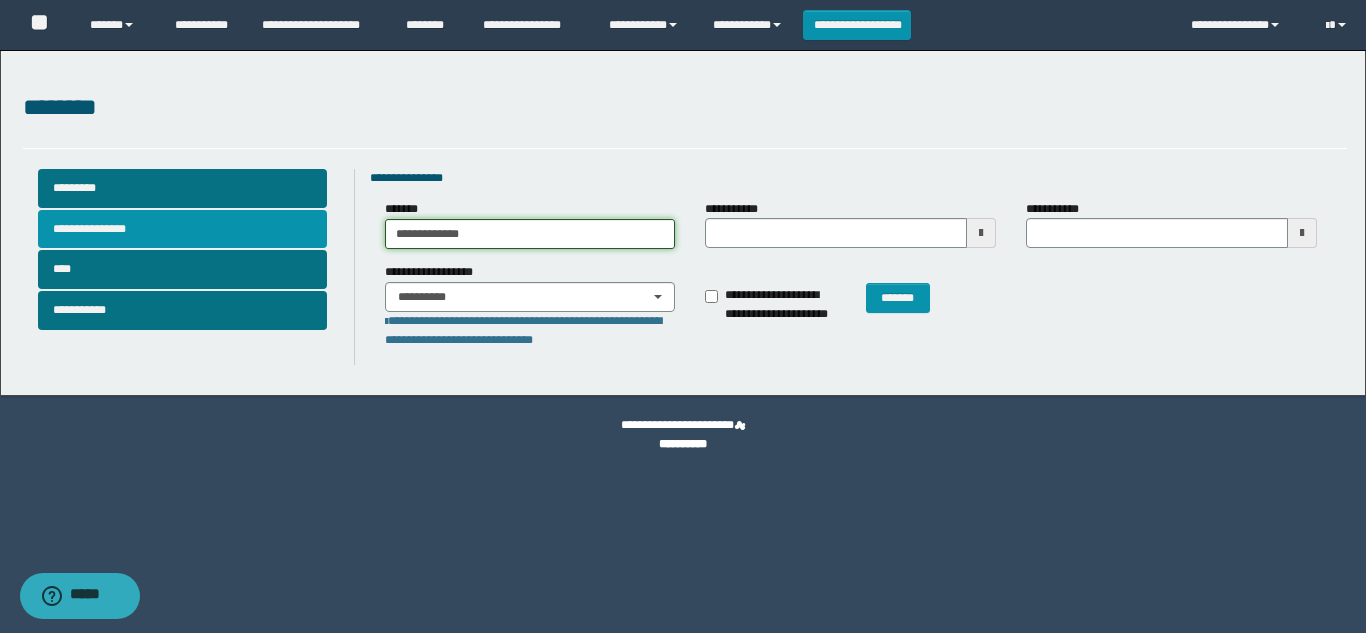 type on "**********" 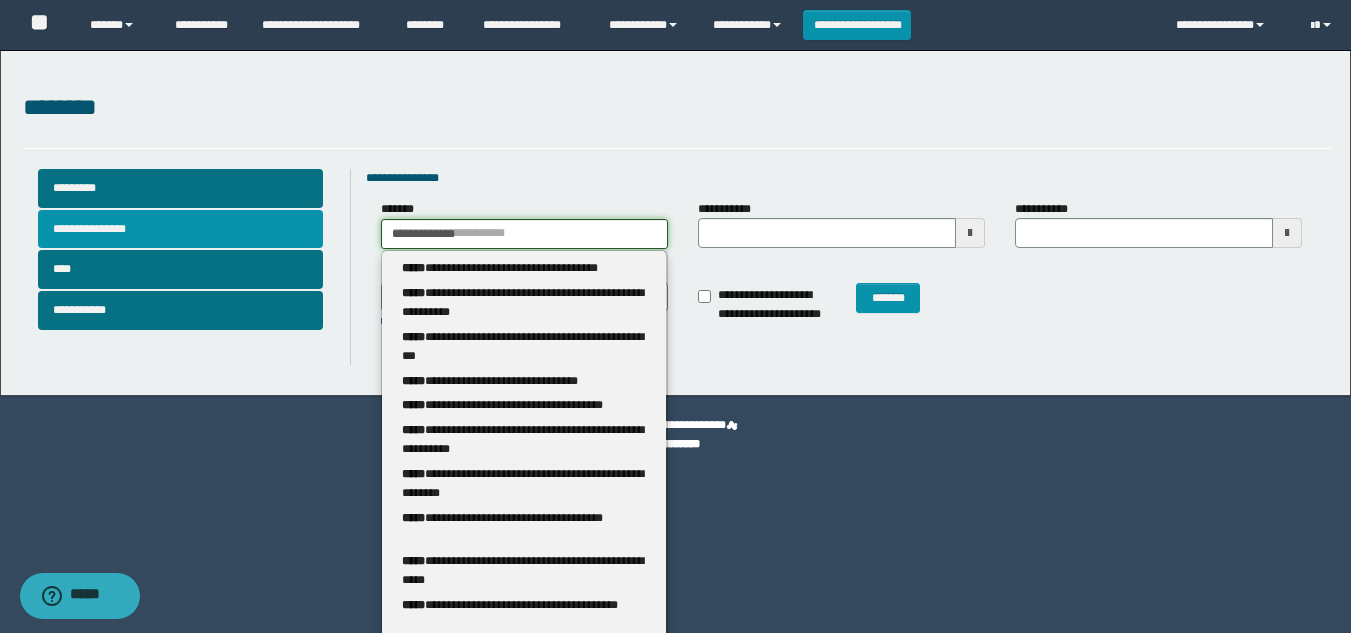 type 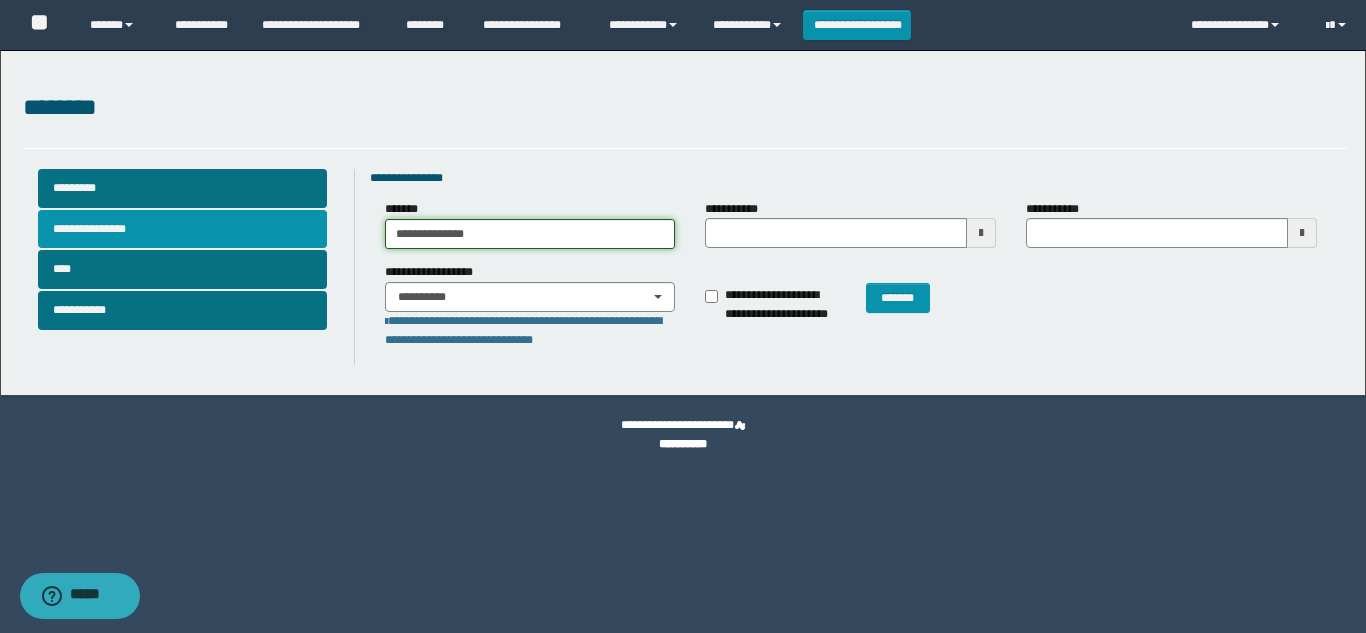 type on "**********" 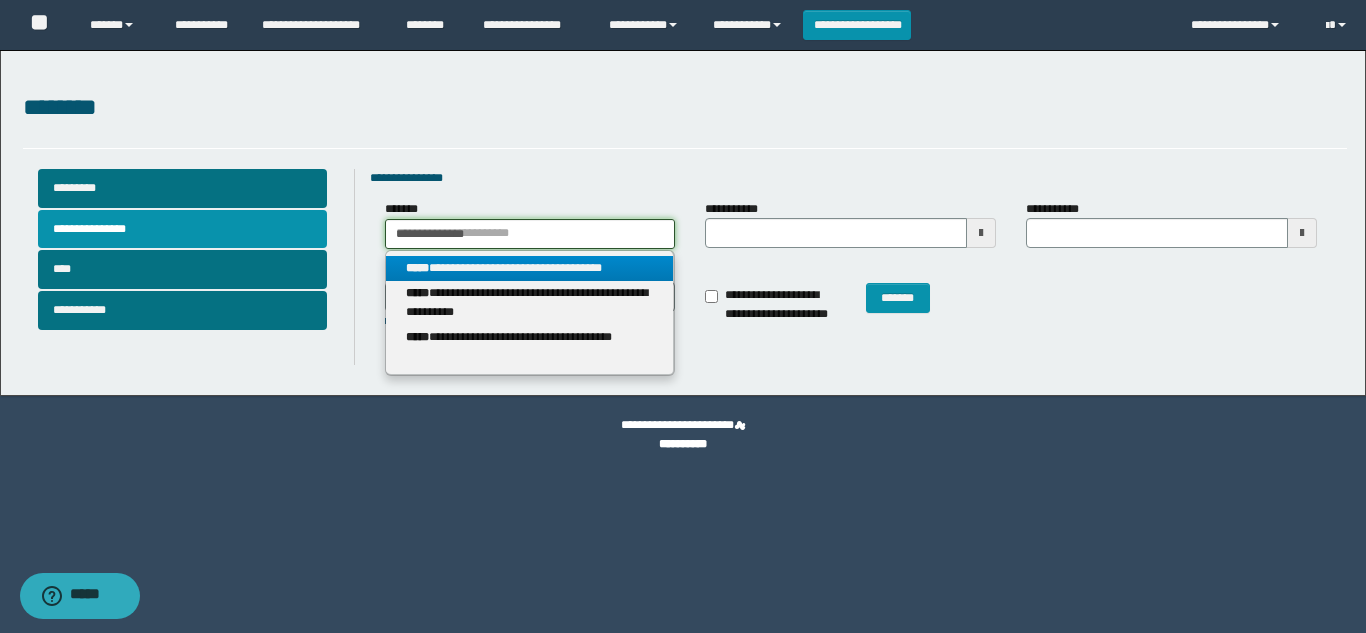 type on "**********" 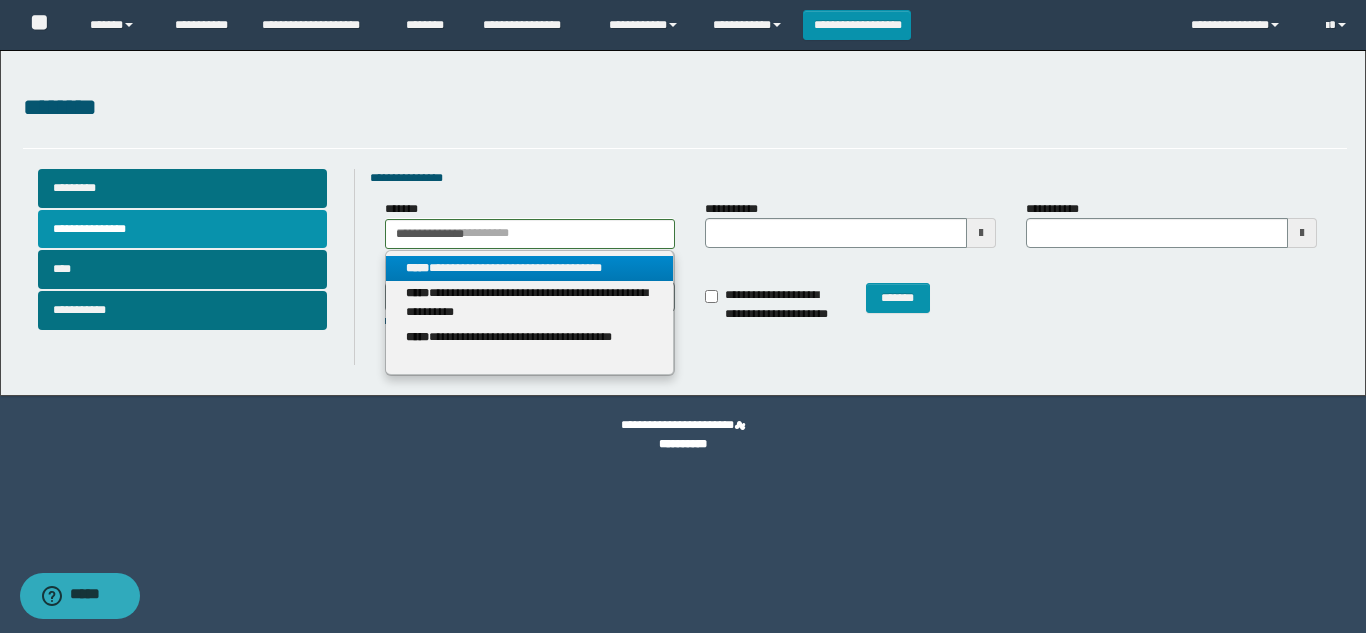 click on "**********" at bounding box center (530, 268) 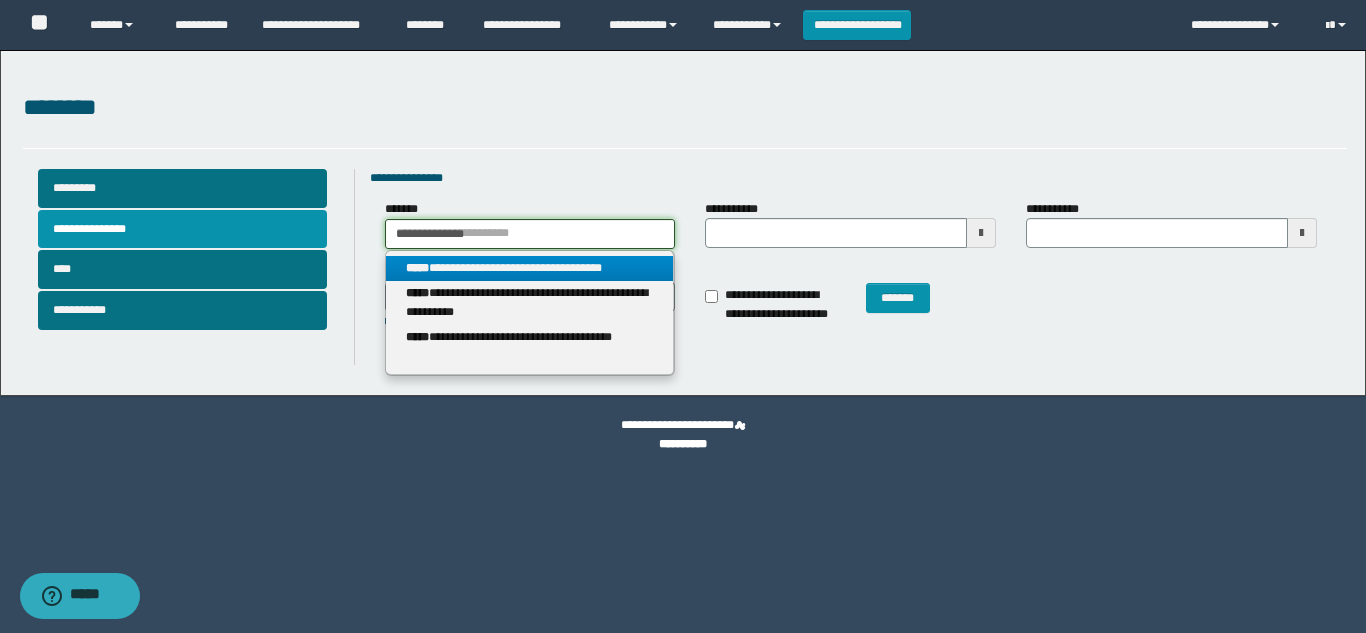 type 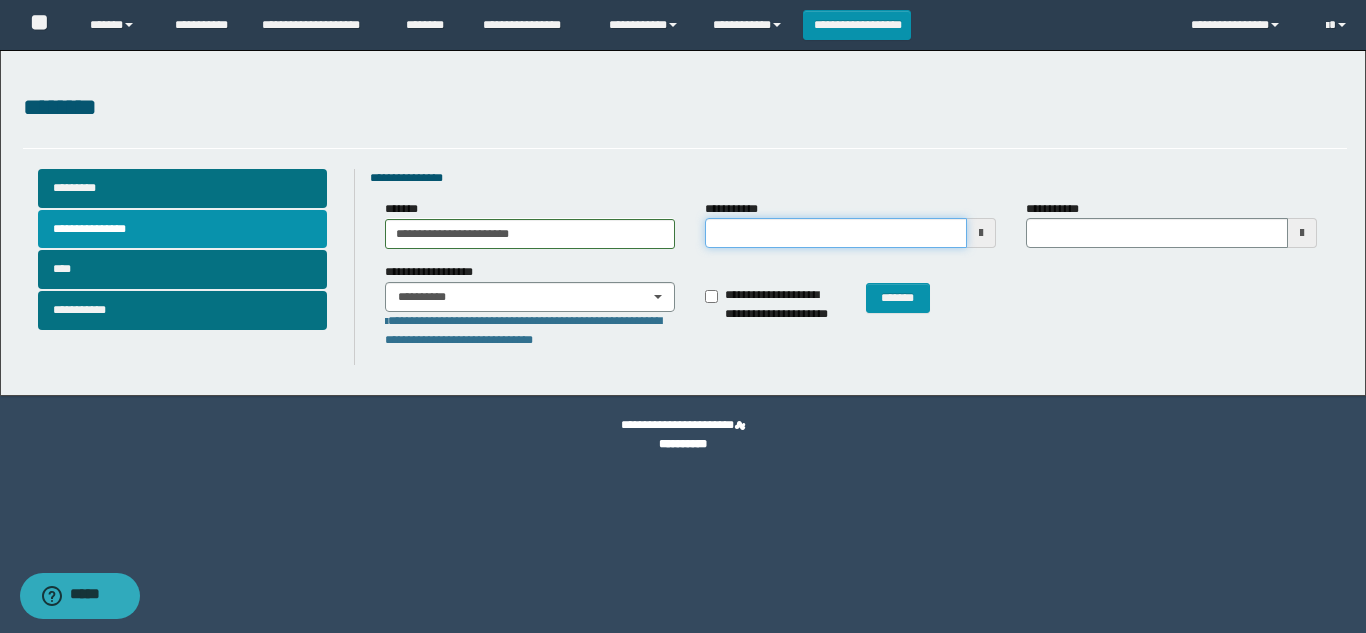click on "**********" at bounding box center [836, 233] 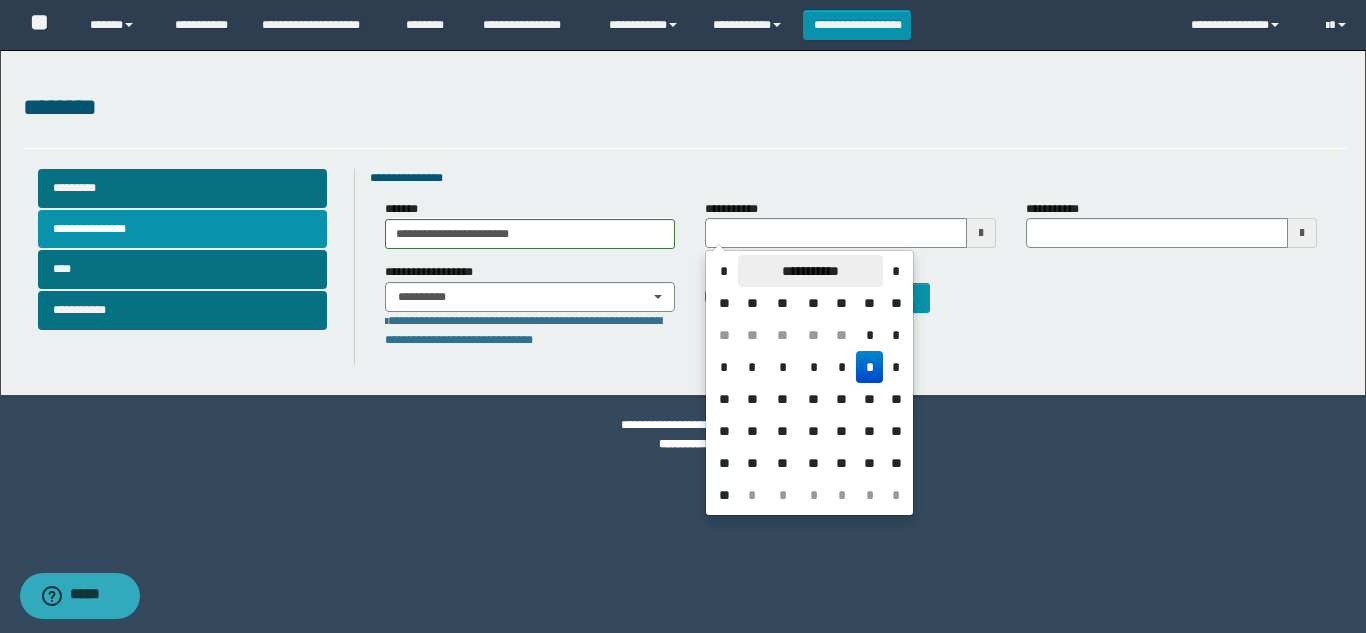 click on "**********" at bounding box center (810, 271) 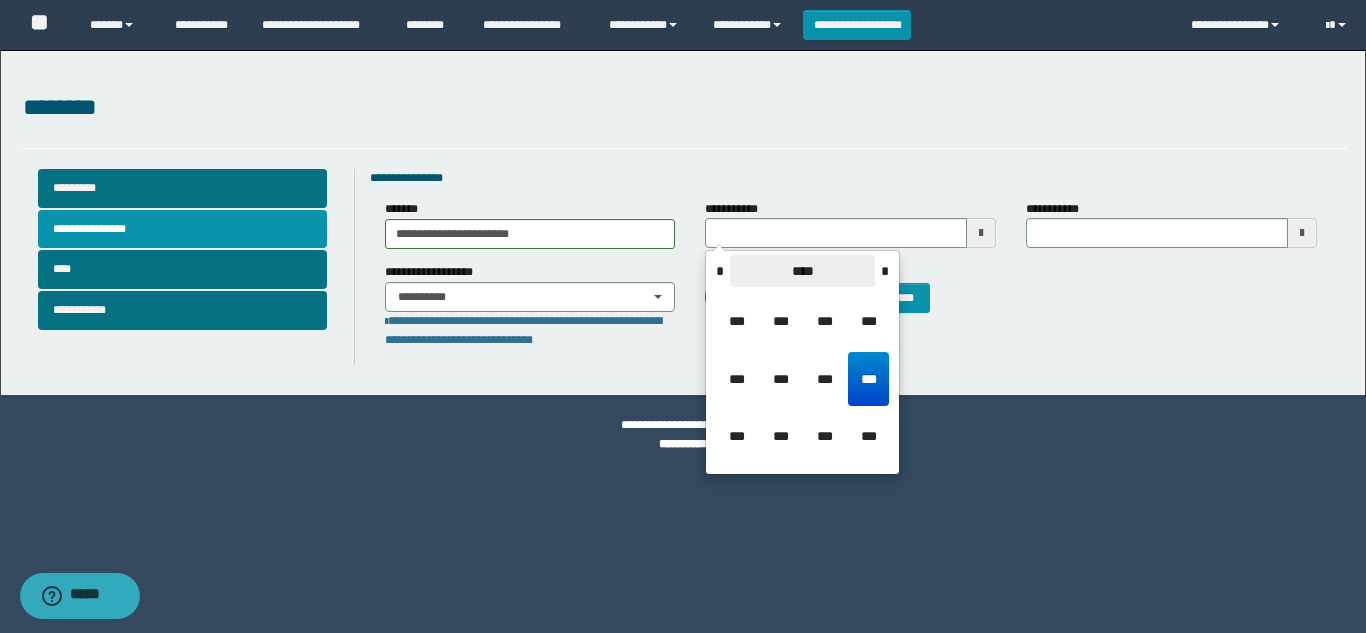 click on "****" at bounding box center [802, 271] 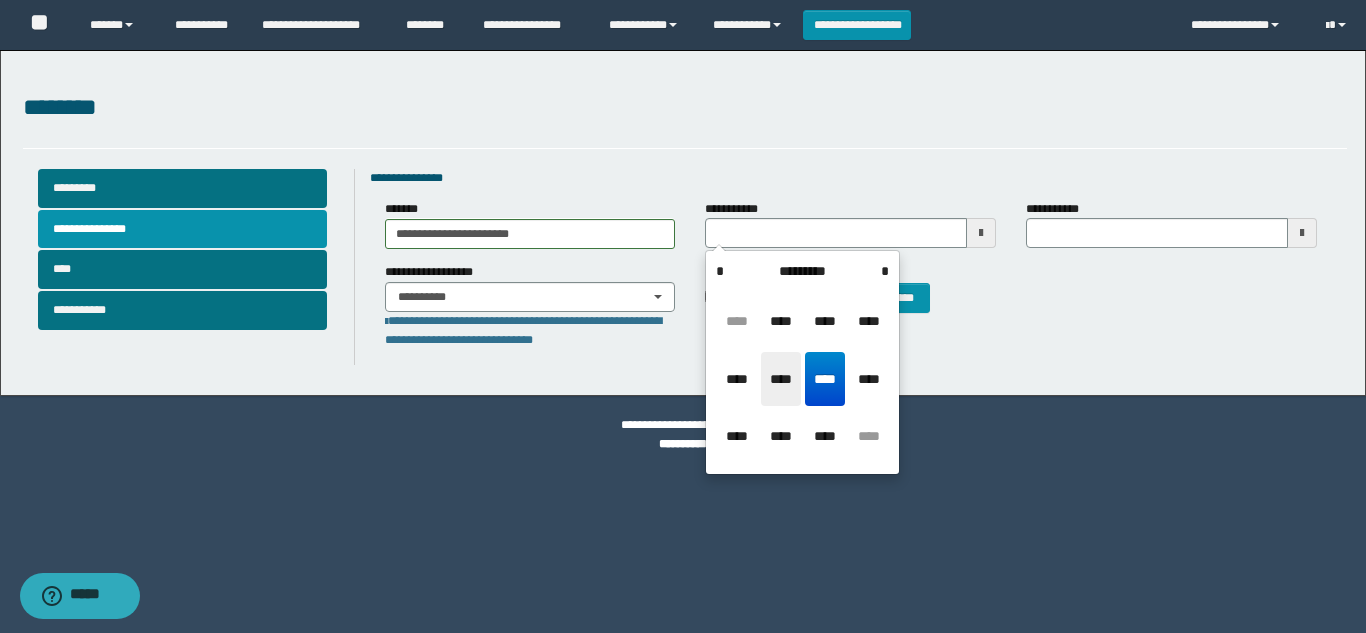 click on "****" at bounding box center (781, 379) 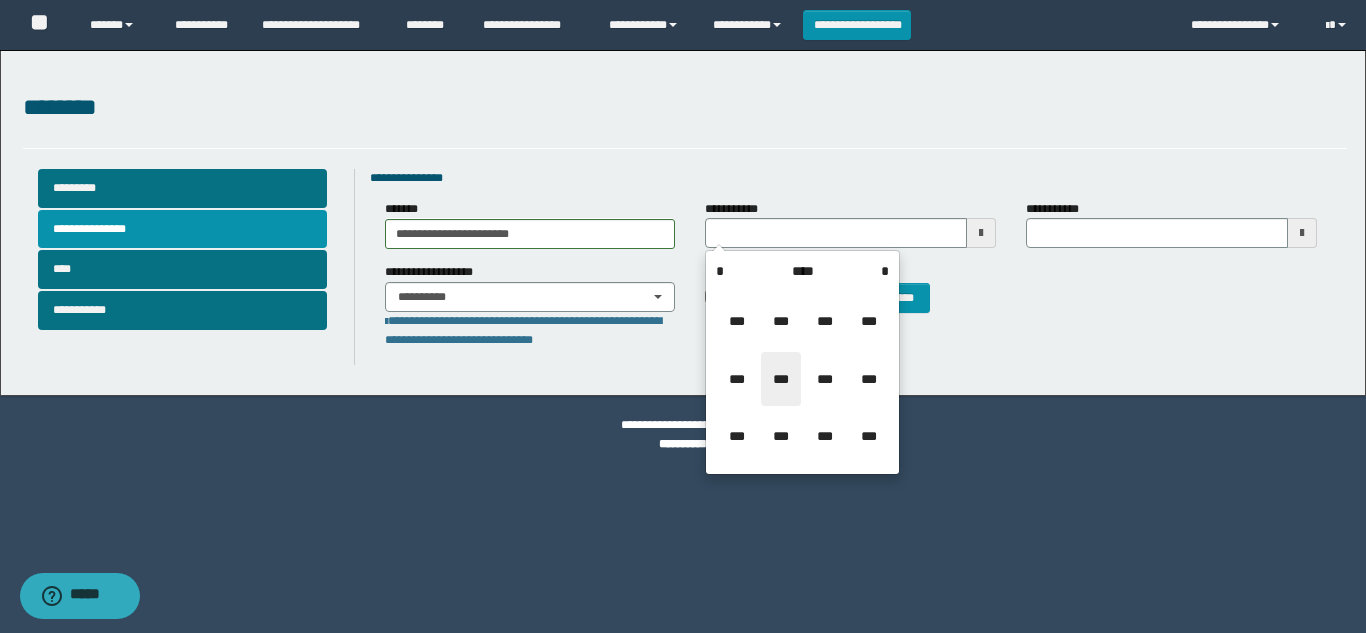 click on "***" at bounding box center (781, 379) 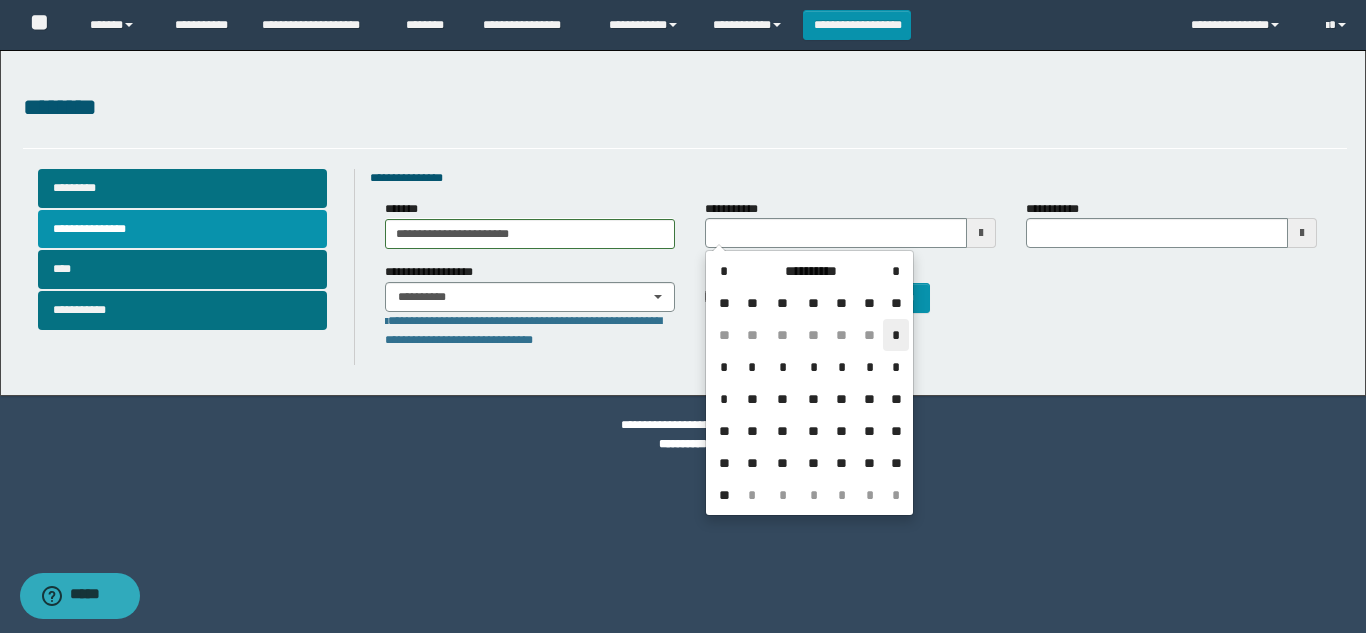 click on "*" at bounding box center [895, 335] 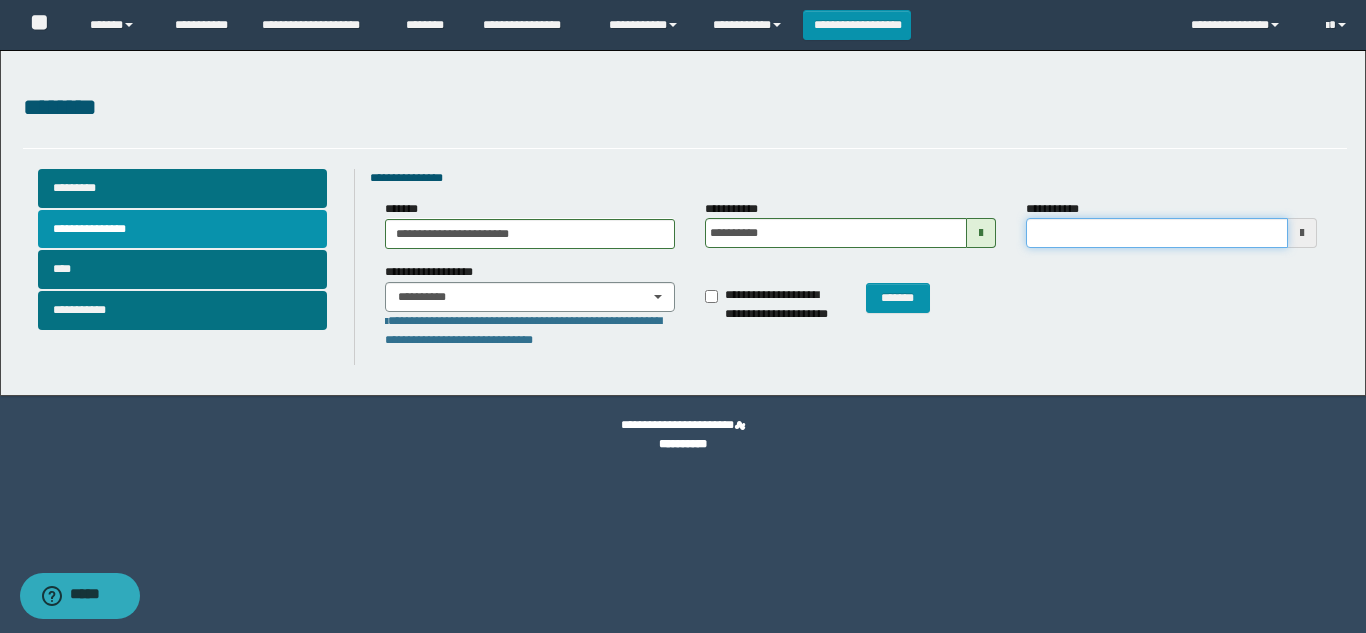 click on "**********" at bounding box center [1157, 233] 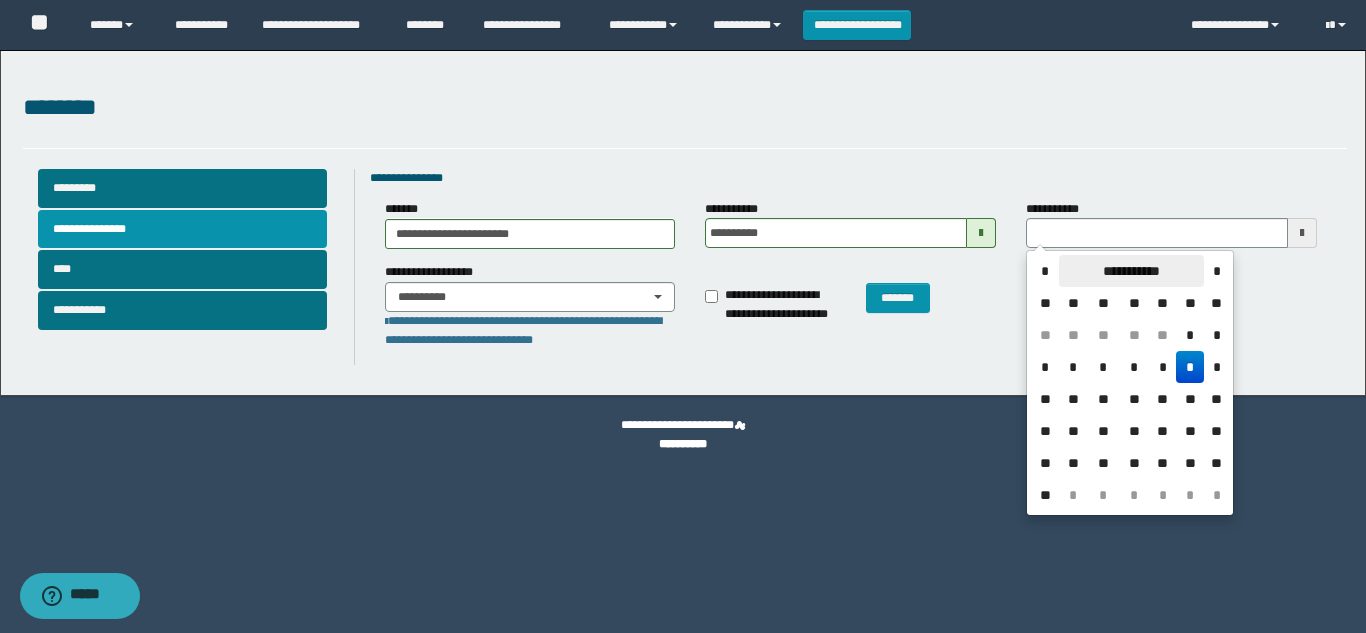 click on "**********" at bounding box center (1131, 271) 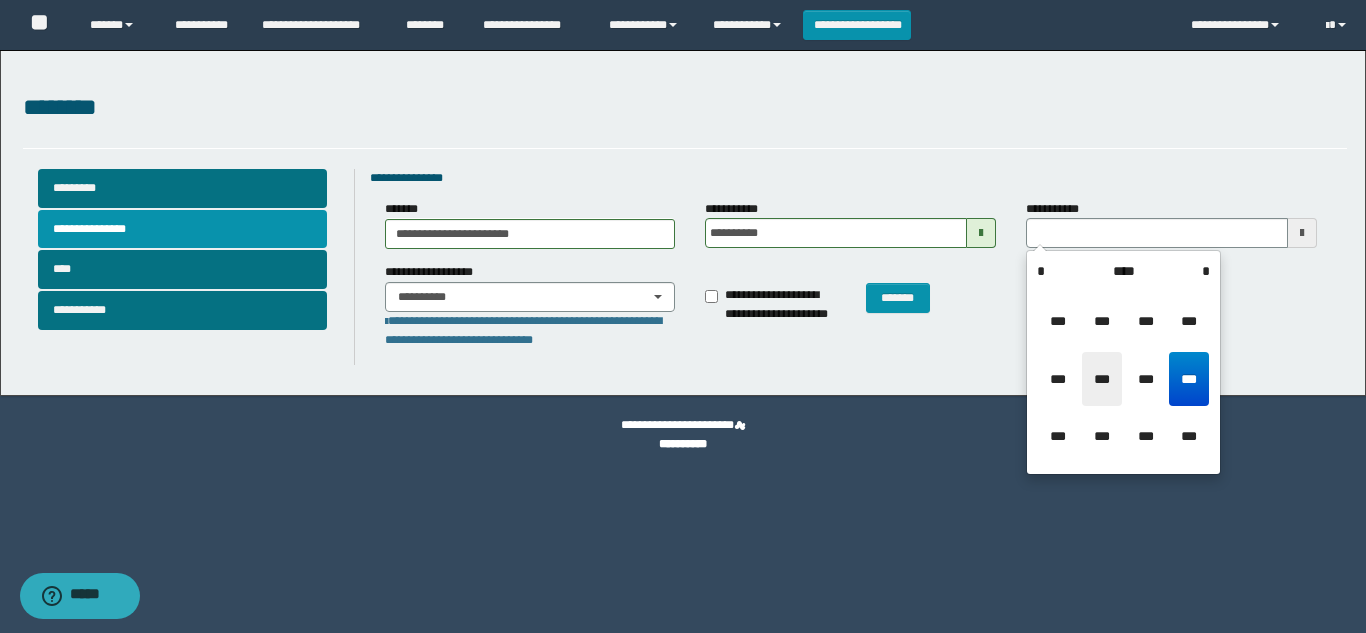 click on "***" at bounding box center [1102, 379] 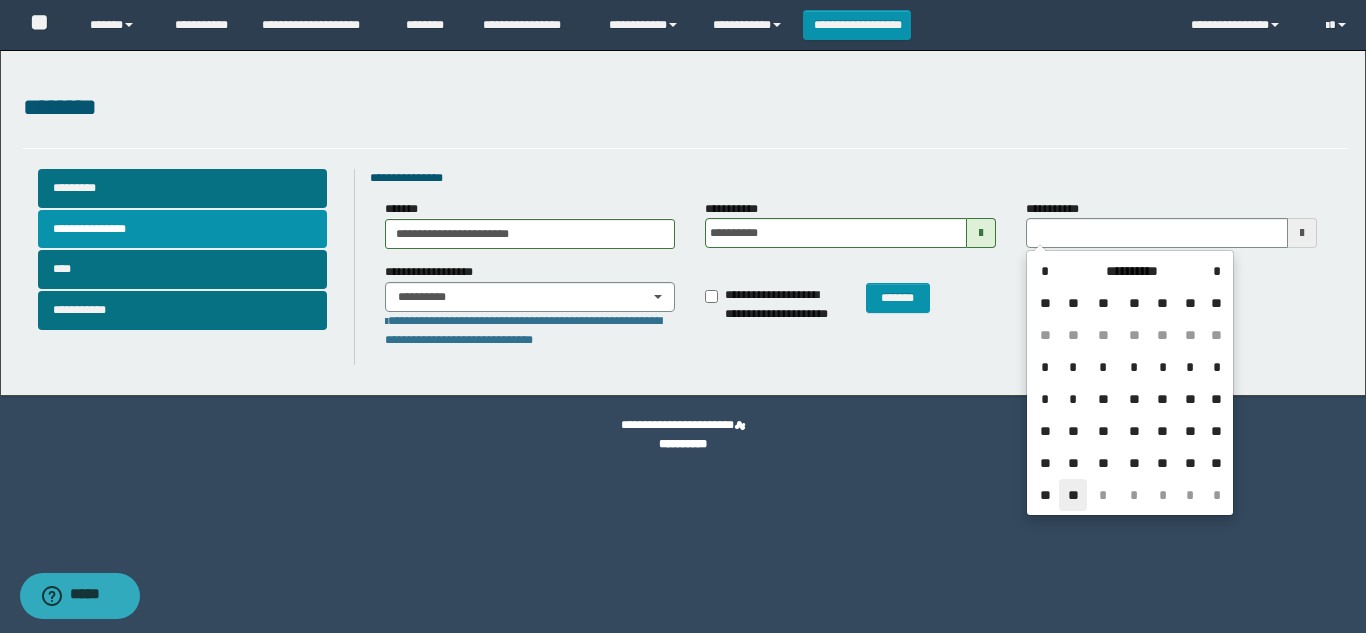click on "**" at bounding box center (1073, 495) 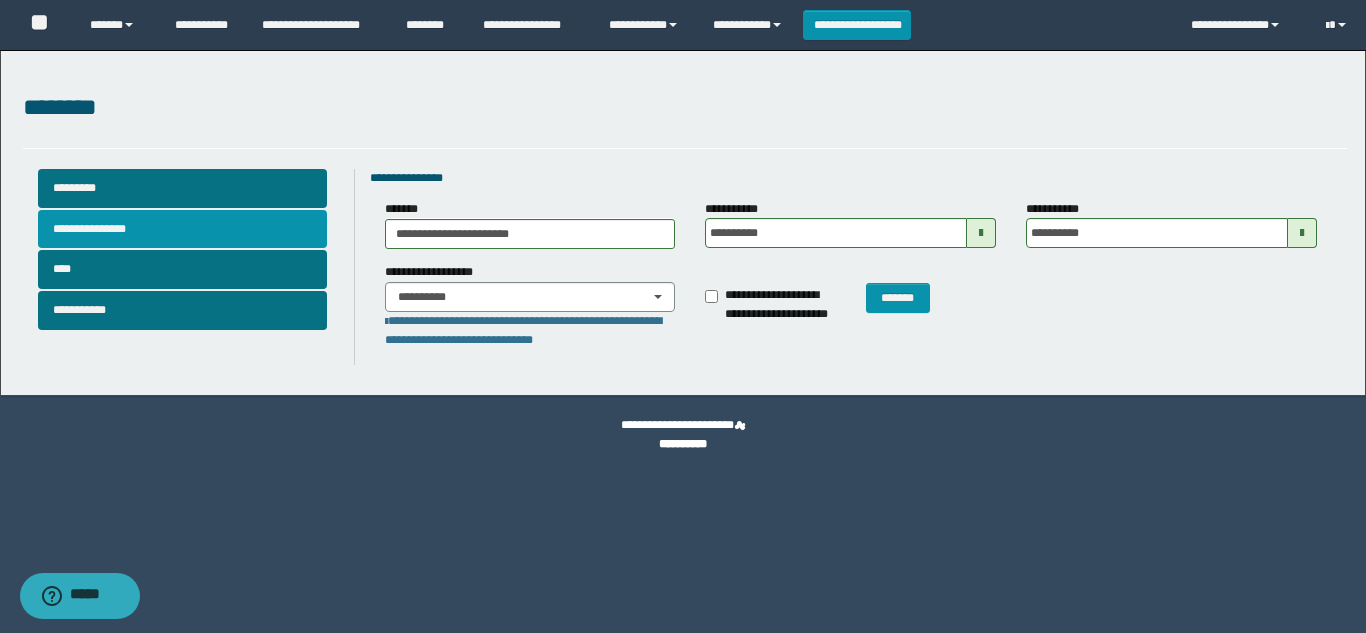 click on "**********" at bounding box center [182, 229] 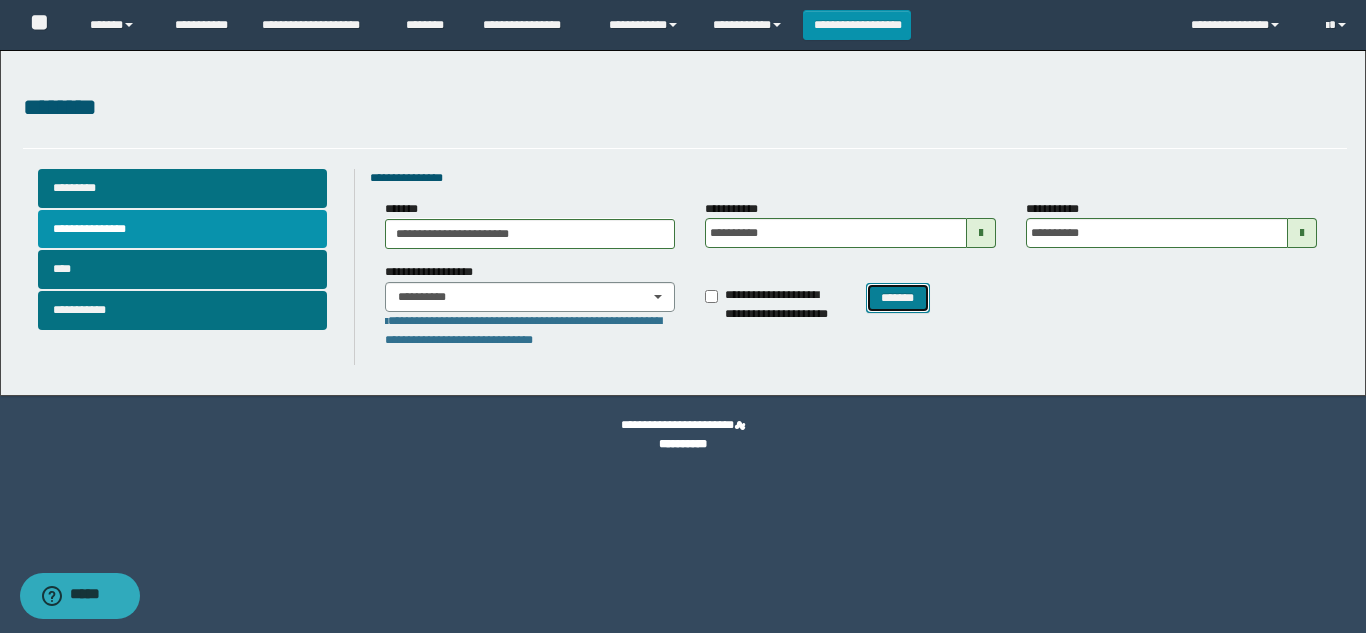 click on "*******" at bounding box center [898, 298] 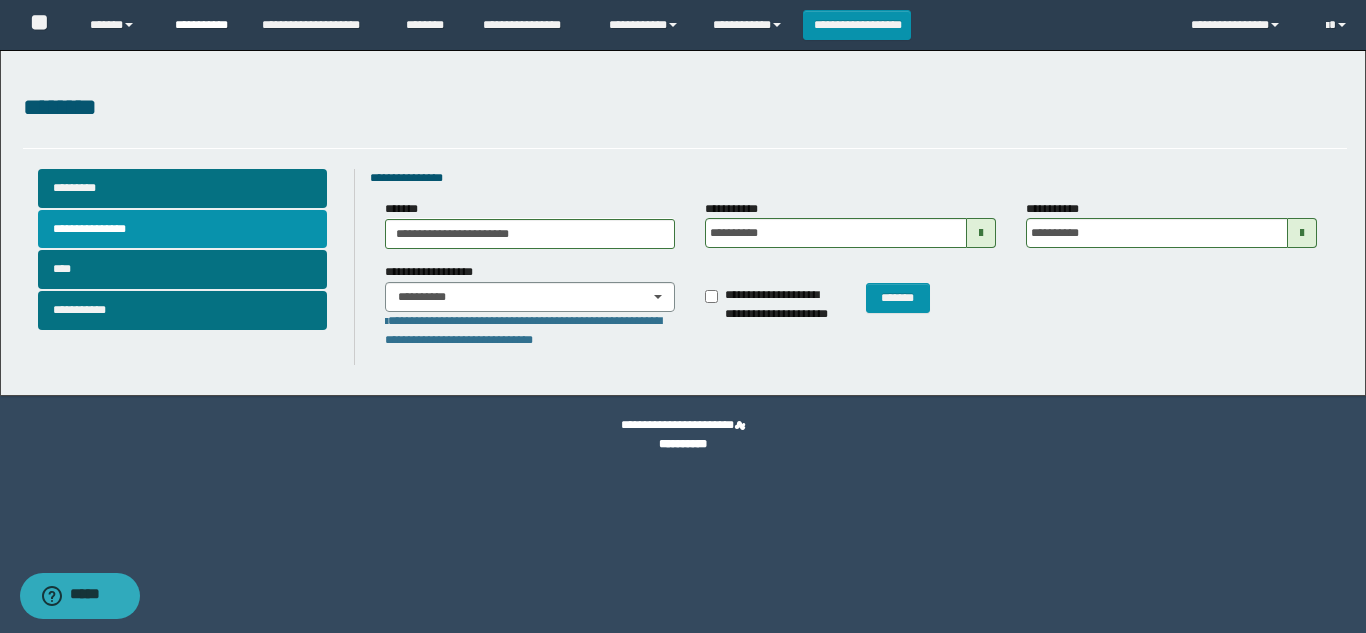 click on "**********" at bounding box center (203, 25) 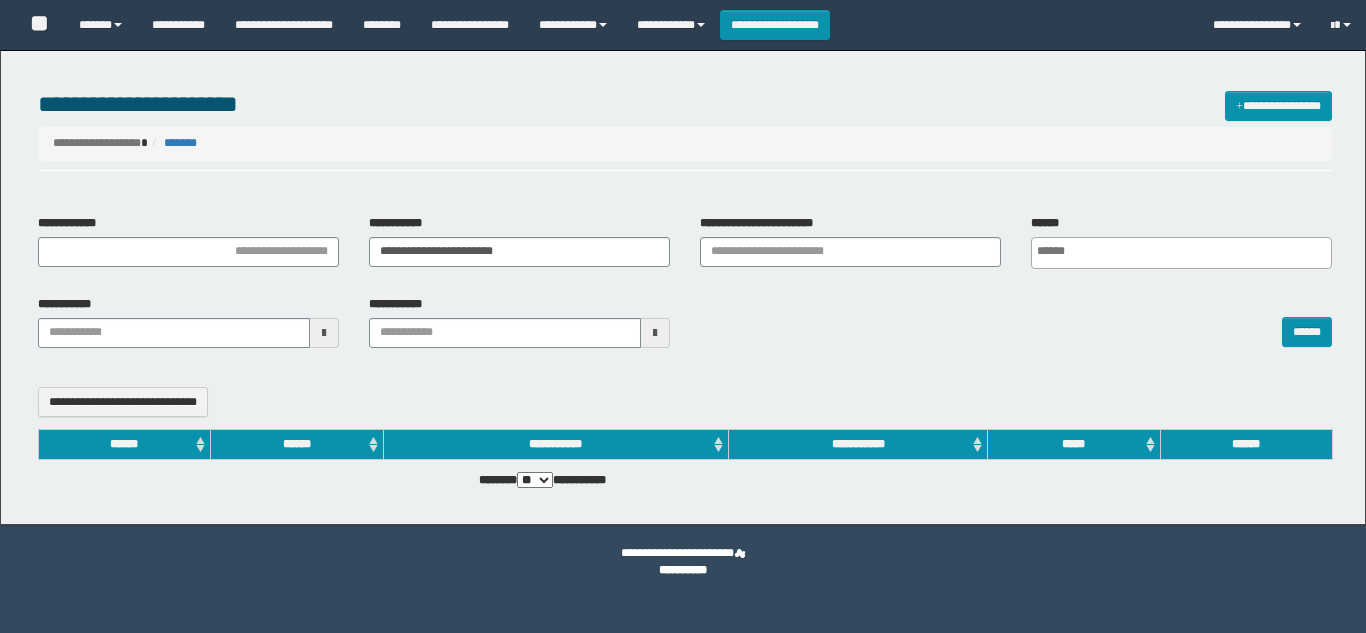 select 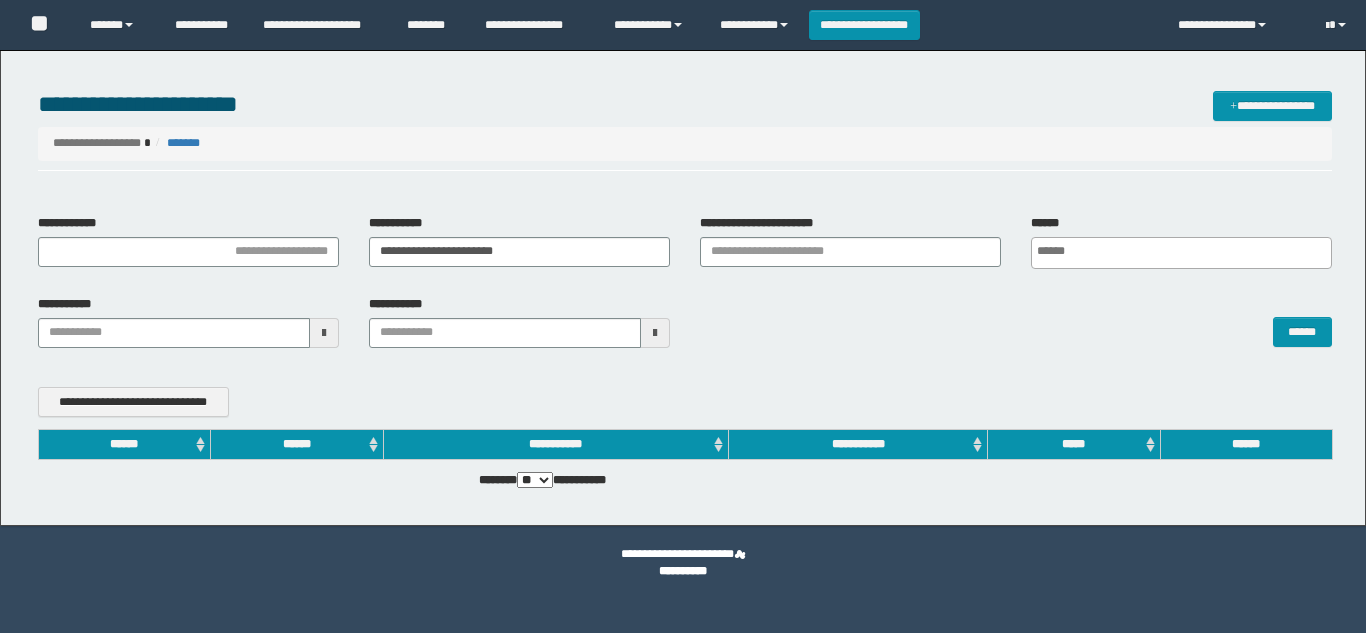 scroll, scrollTop: 0, scrollLeft: 0, axis: both 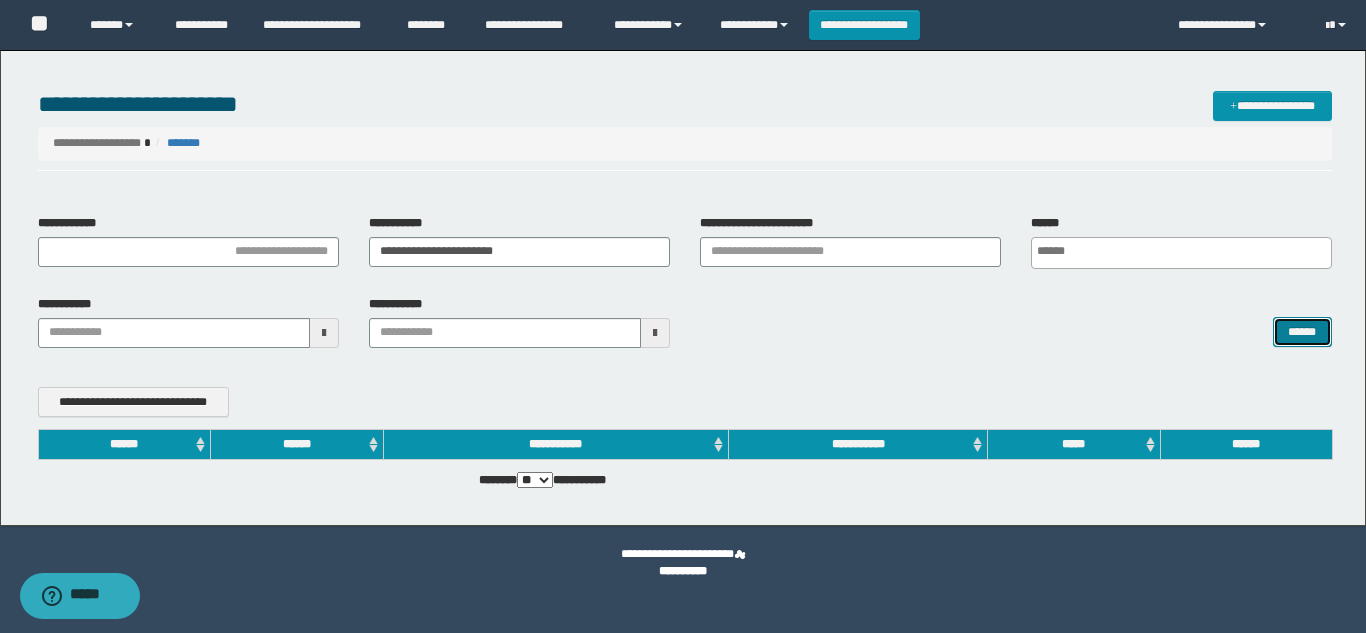 click on "******" at bounding box center (1302, 332) 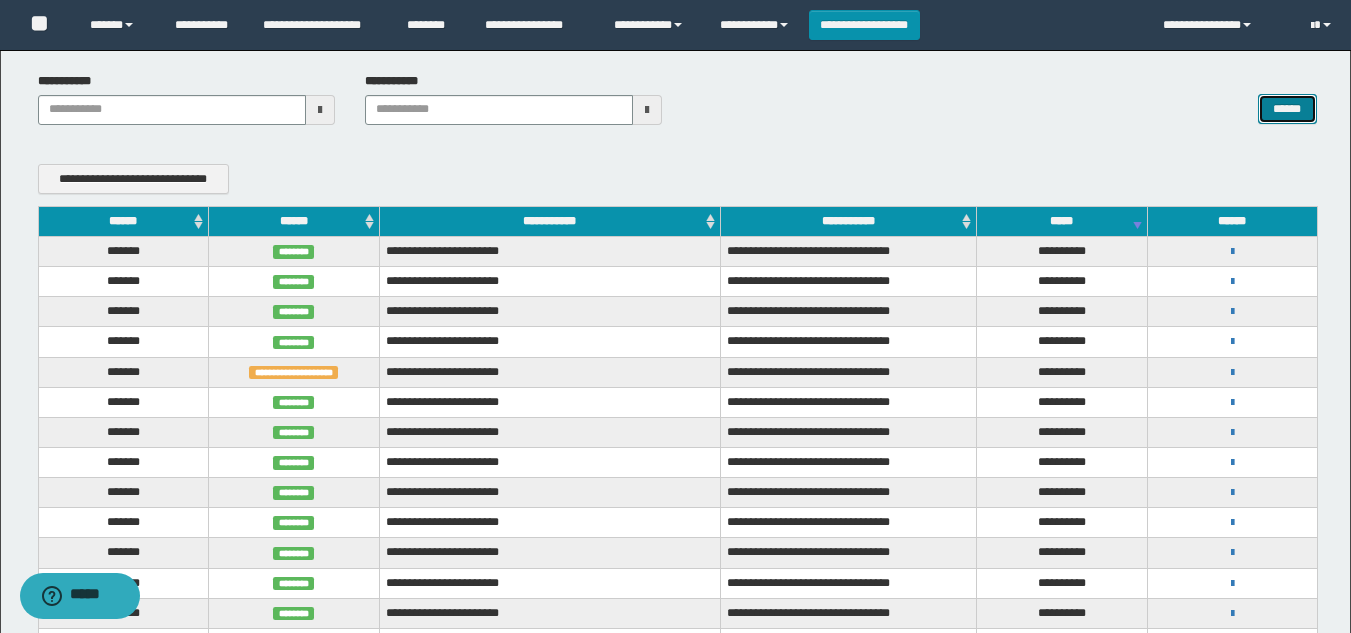scroll, scrollTop: 300, scrollLeft: 0, axis: vertical 